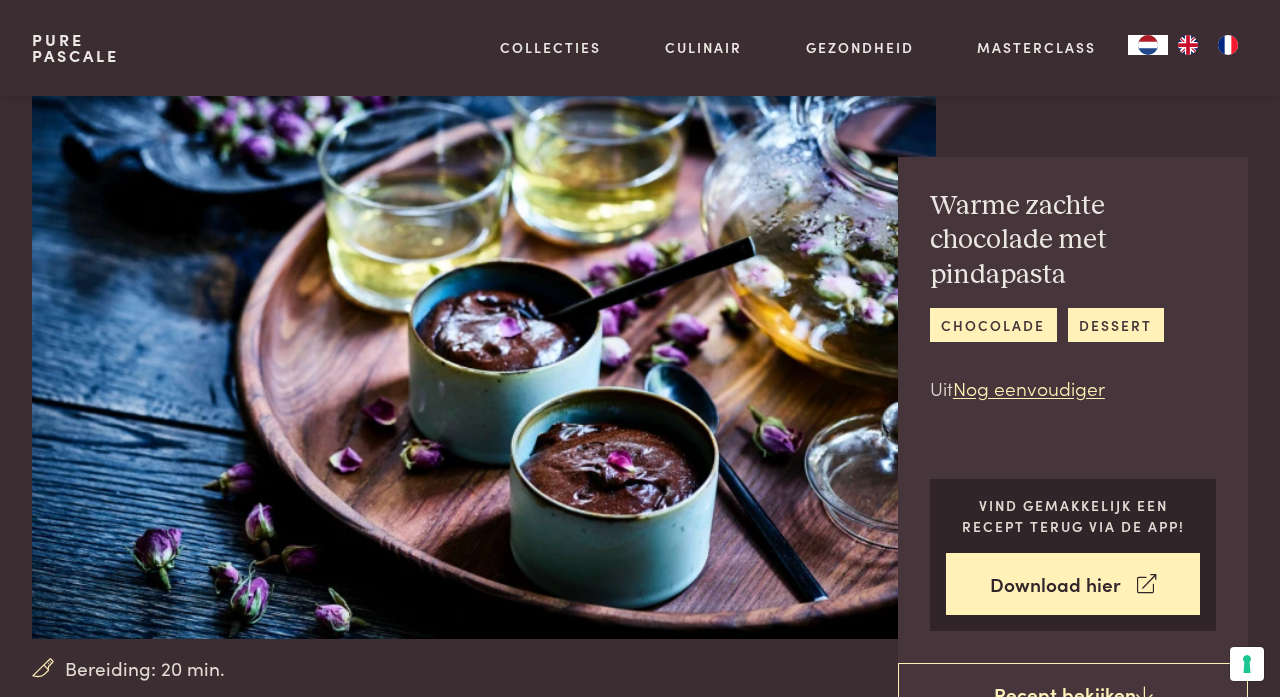 scroll, scrollTop: 806, scrollLeft: 0, axis: vertical 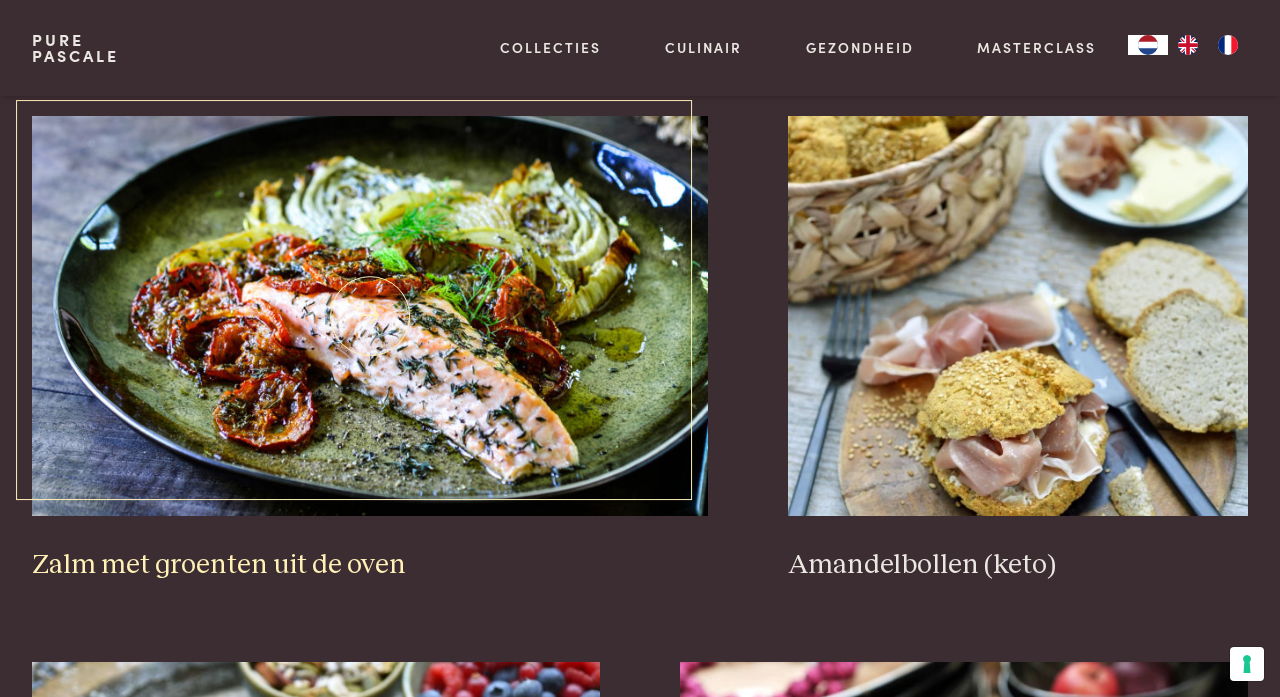 click at bounding box center (370, 316) 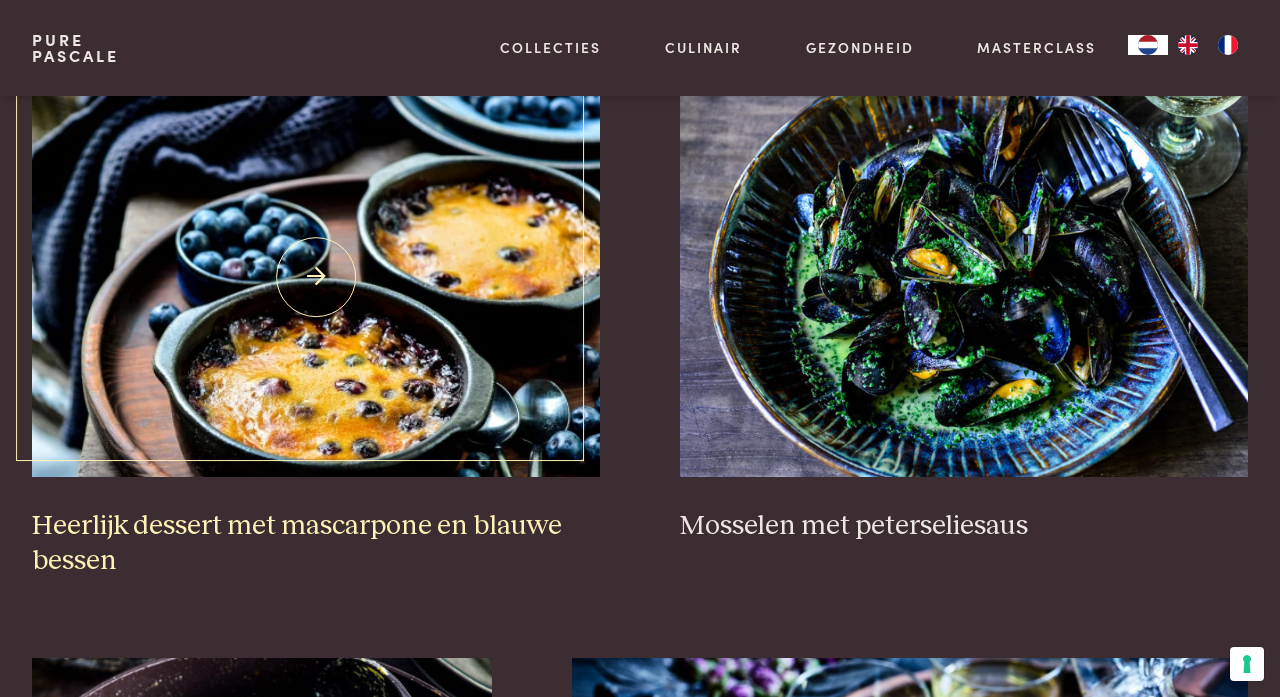 scroll, scrollTop: 668, scrollLeft: 0, axis: vertical 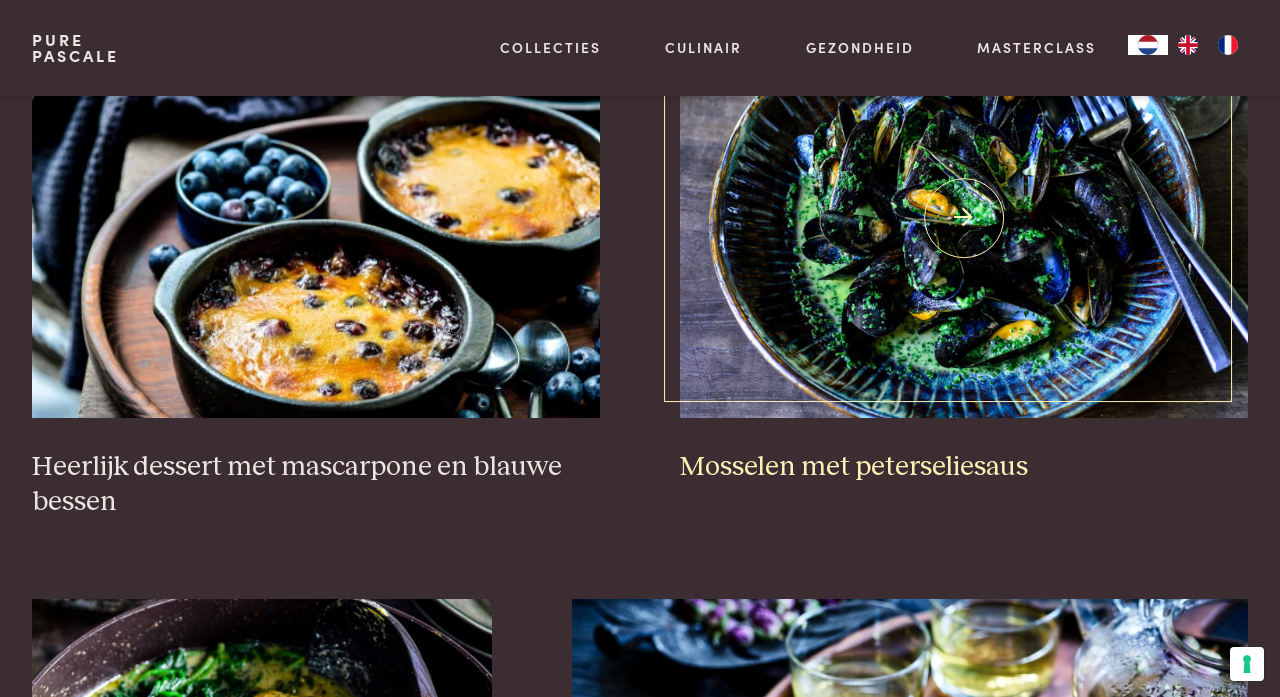 click at bounding box center [964, 218] 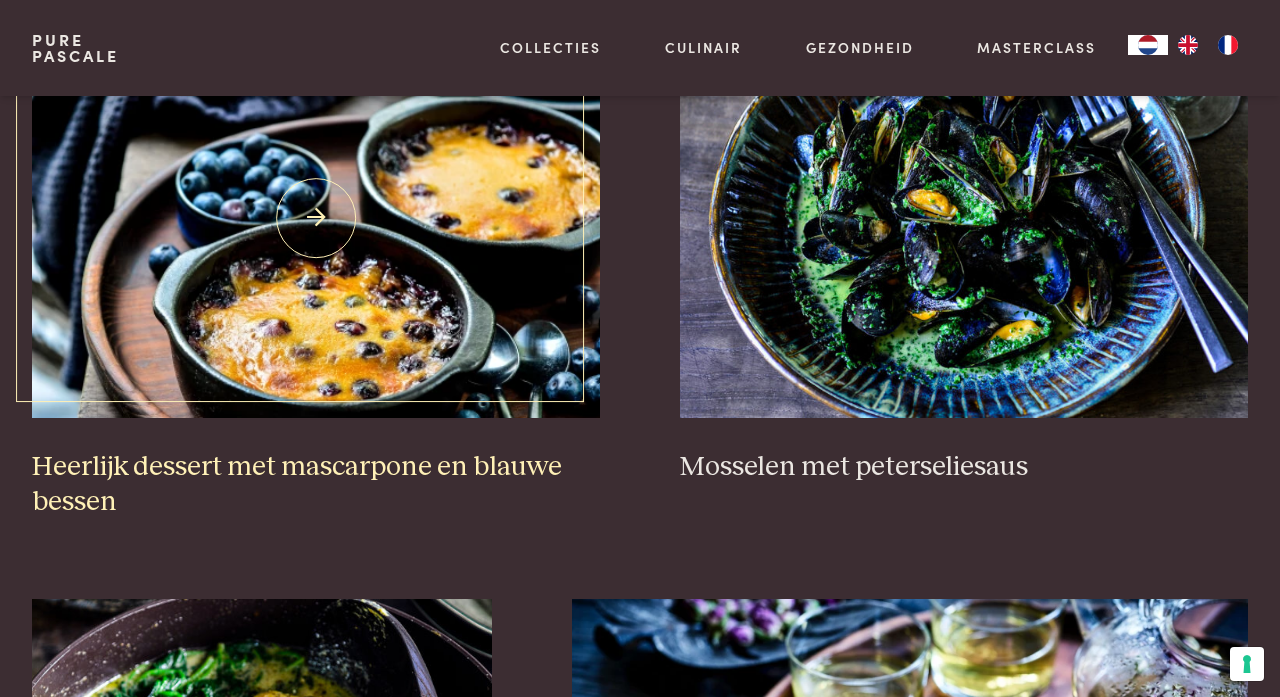 click at bounding box center (316, 218) 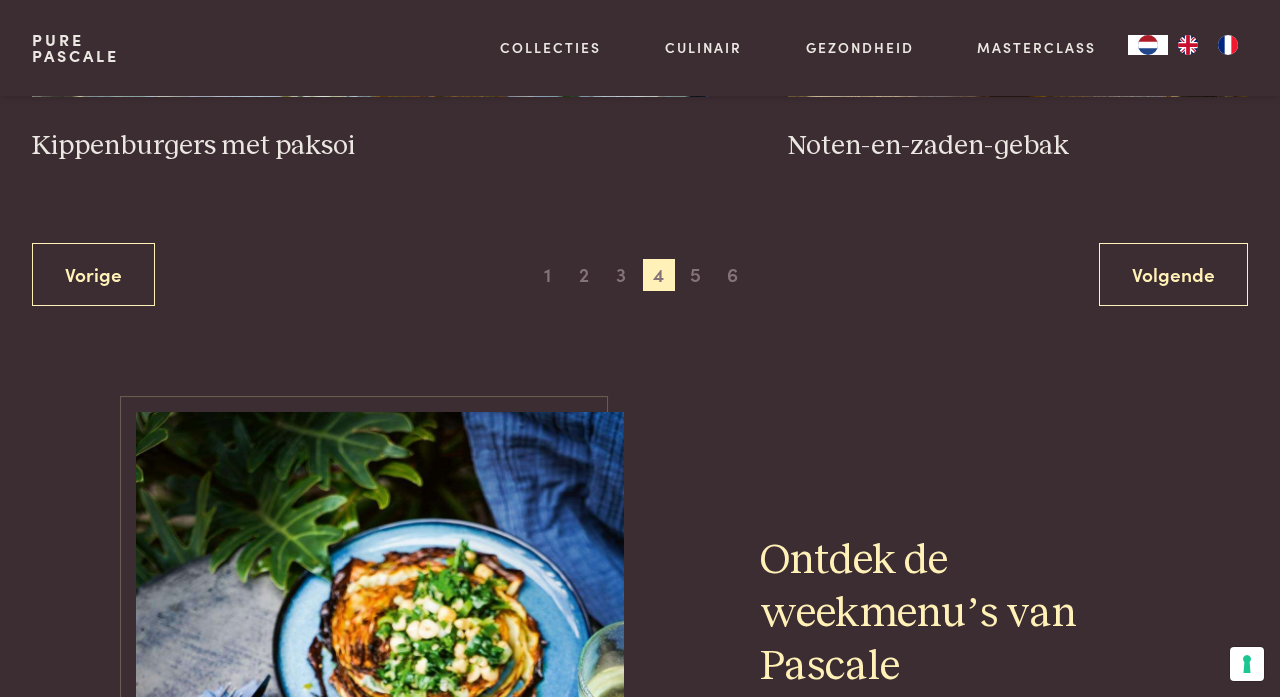 scroll, scrollTop: 3828, scrollLeft: 0, axis: vertical 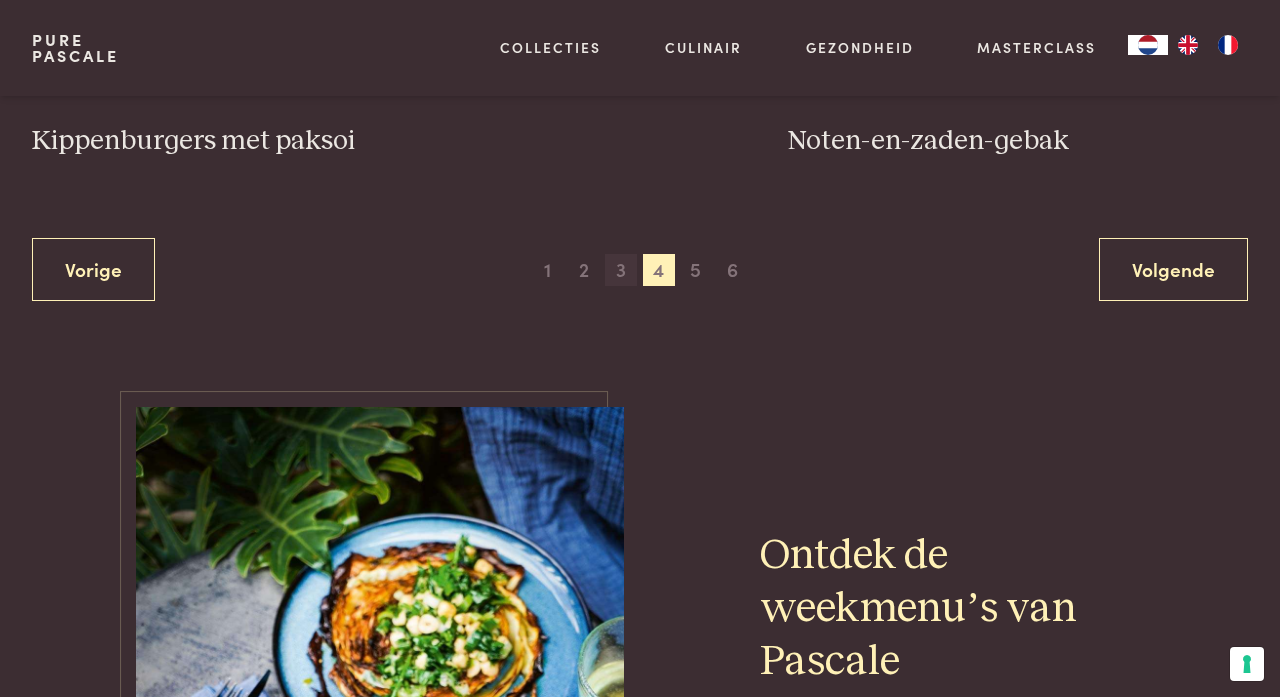 click on "3" at bounding box center [621, 270] 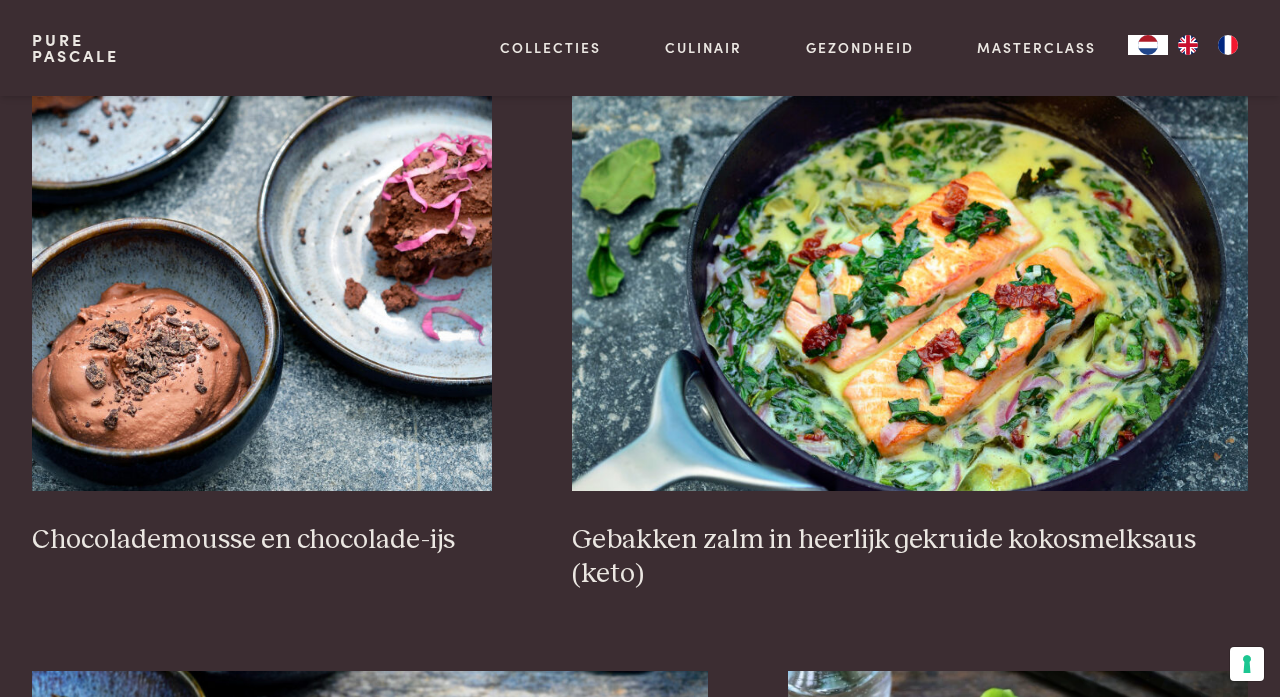 scroll, scrollTop: 1177, scrollLeft: 0, axis: vertical 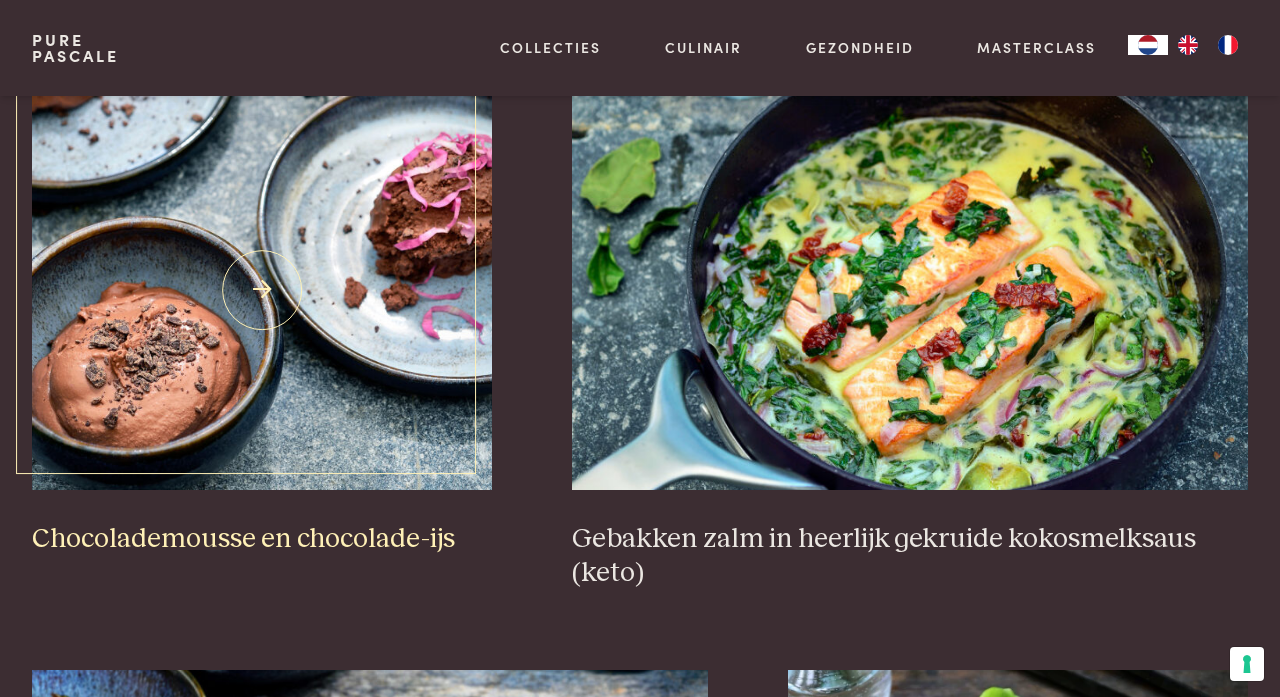 click at bounding box center [262, 290] 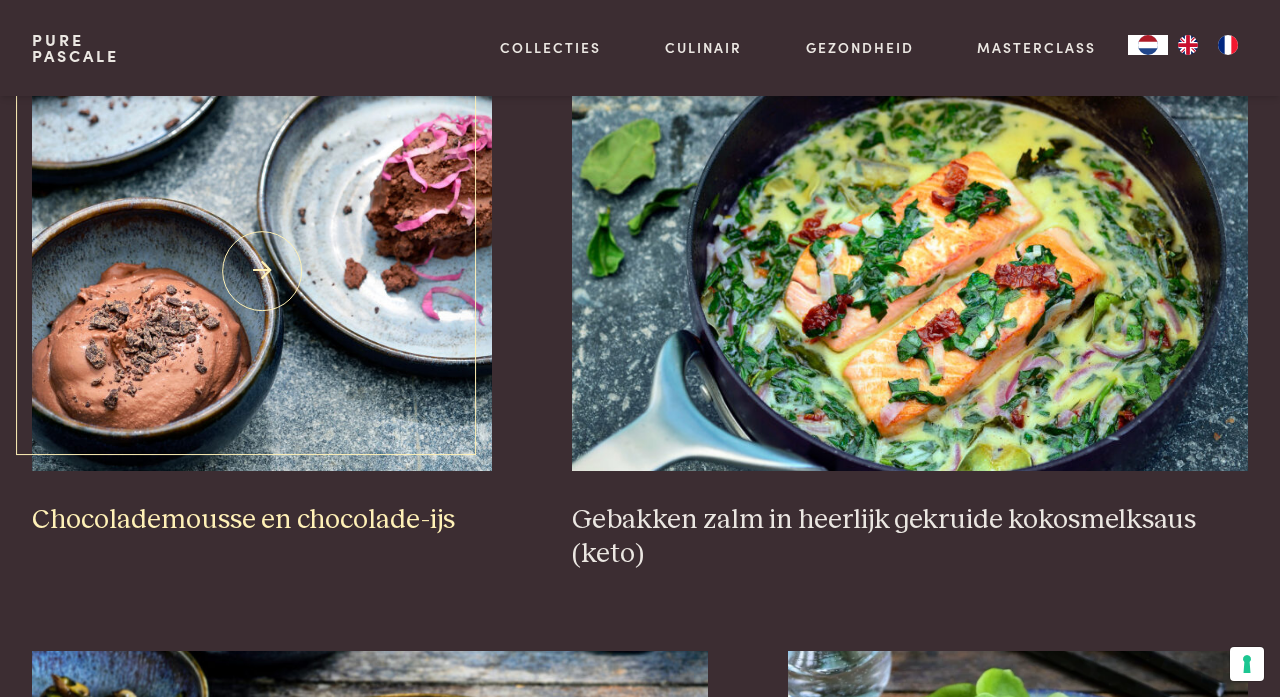 scroll, scrollTop: 1207, scrollLeft: 0, axis: vertical 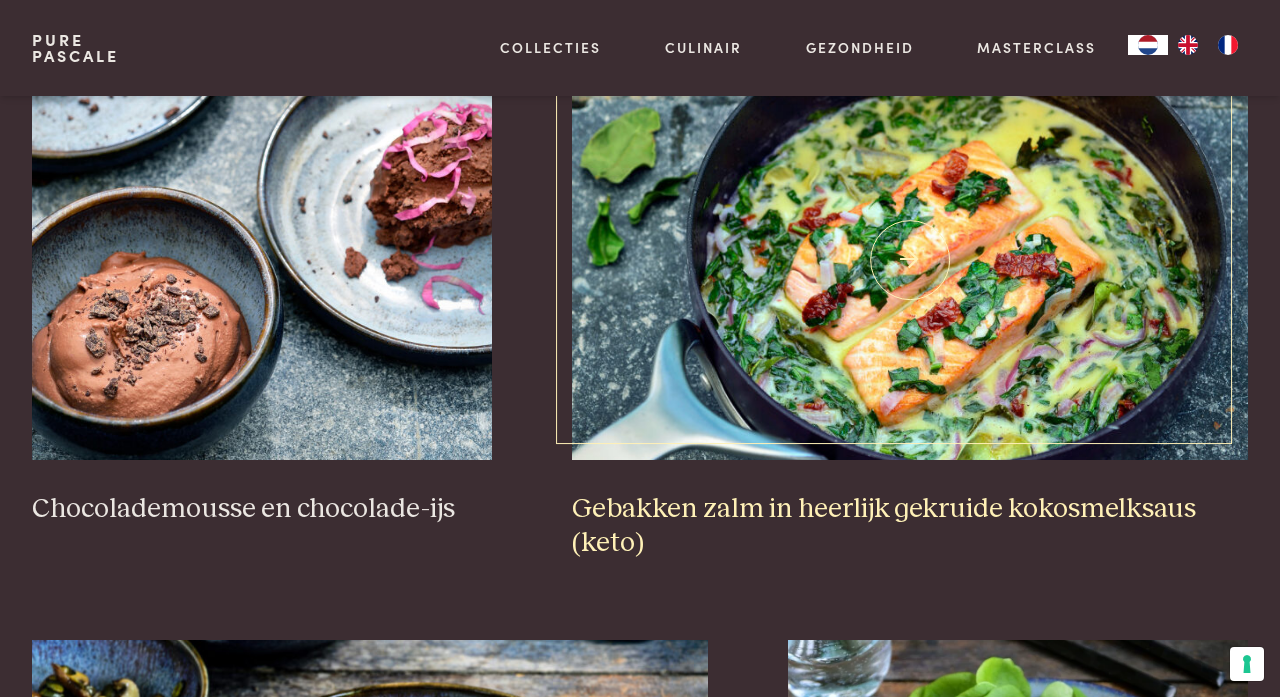click at bounding box center (910, 260) 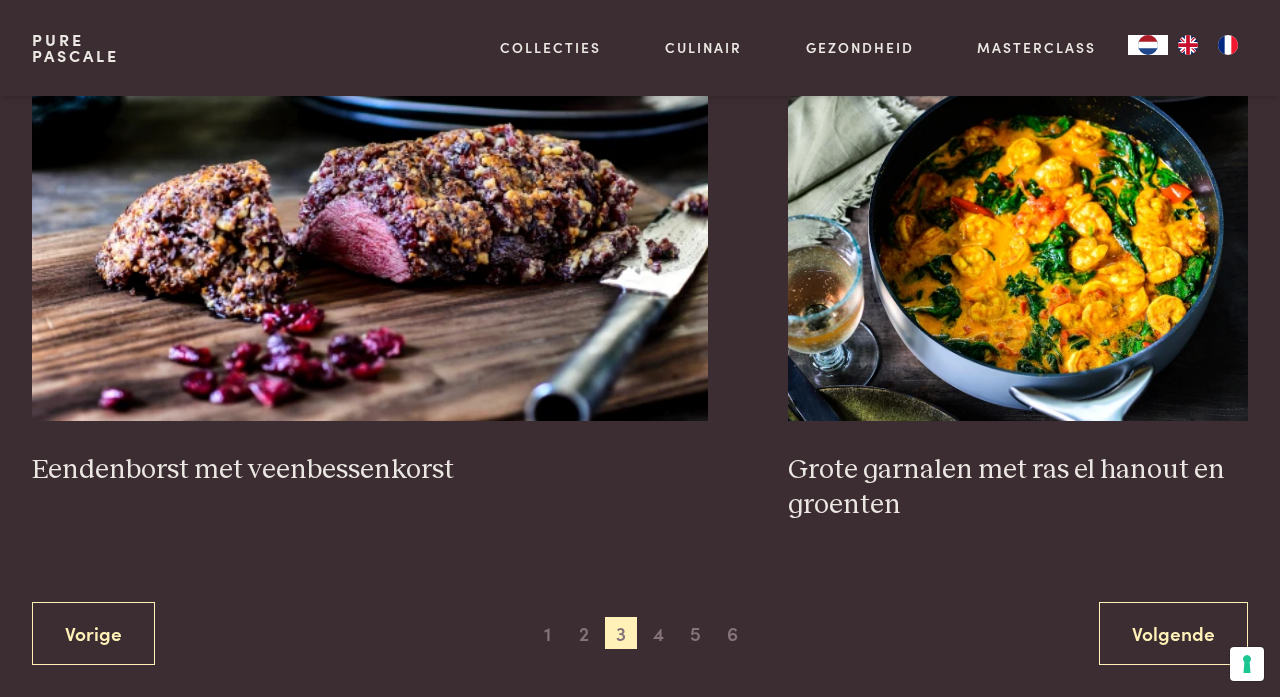 scroll, scrollTop: 3561, scrollLeft: 0, axis: vertical 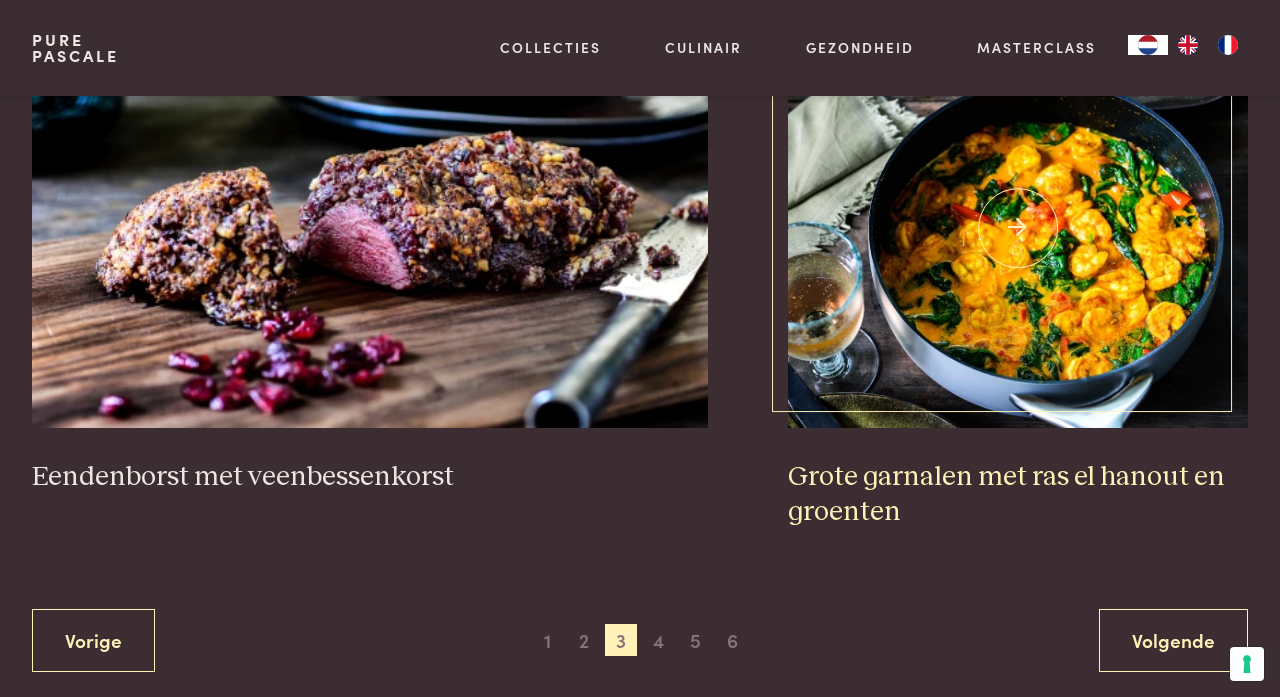 click at bounding box center (1018, 228) 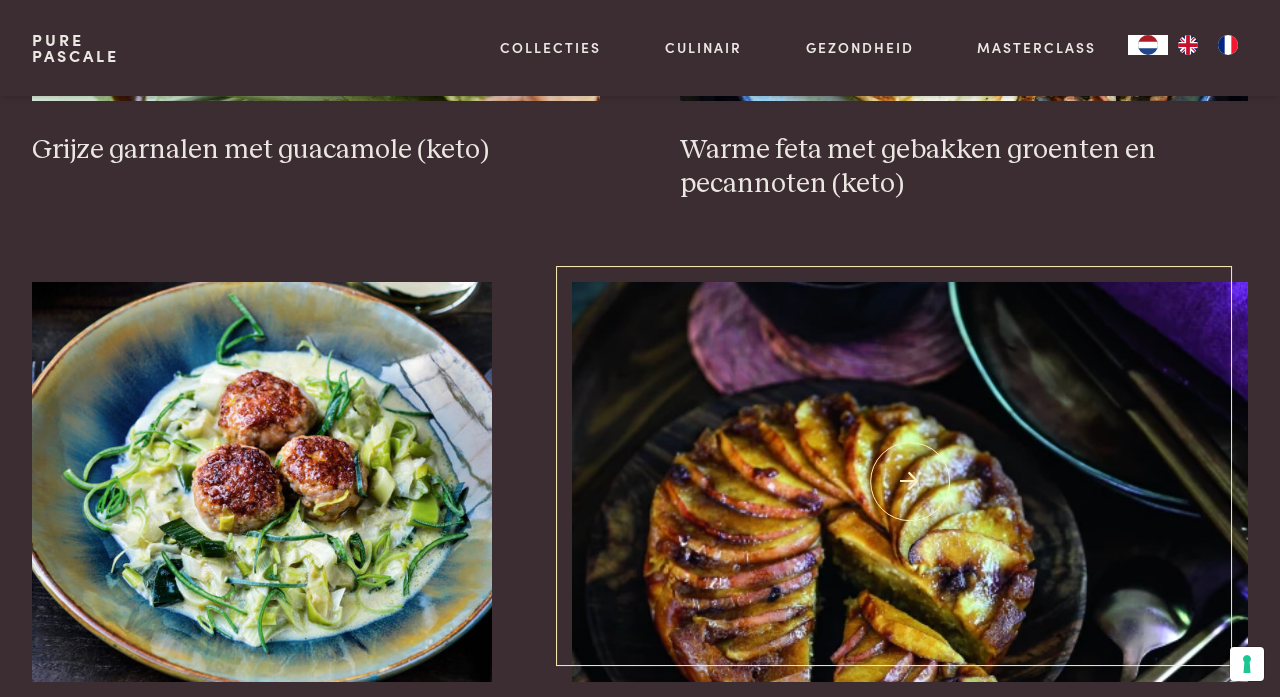 scroll, scrollTop: 2729, scrollLeft: 0, axis: vertical 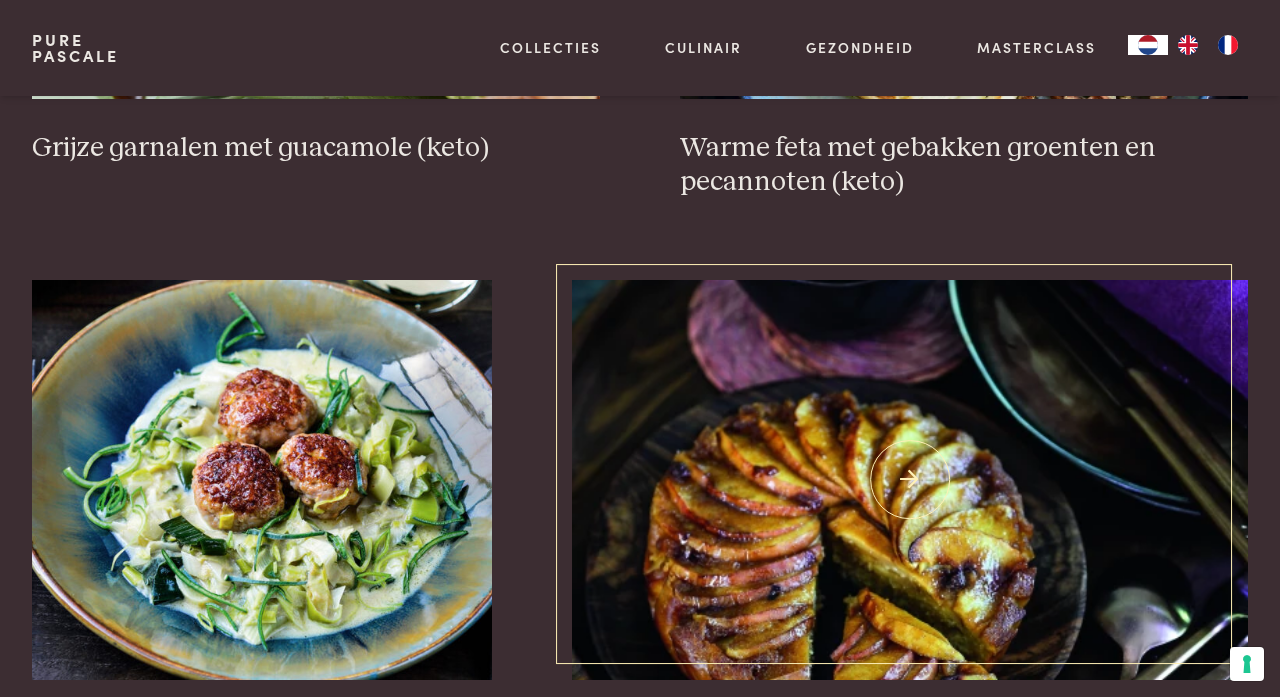 click at bounding box center [910, 480] 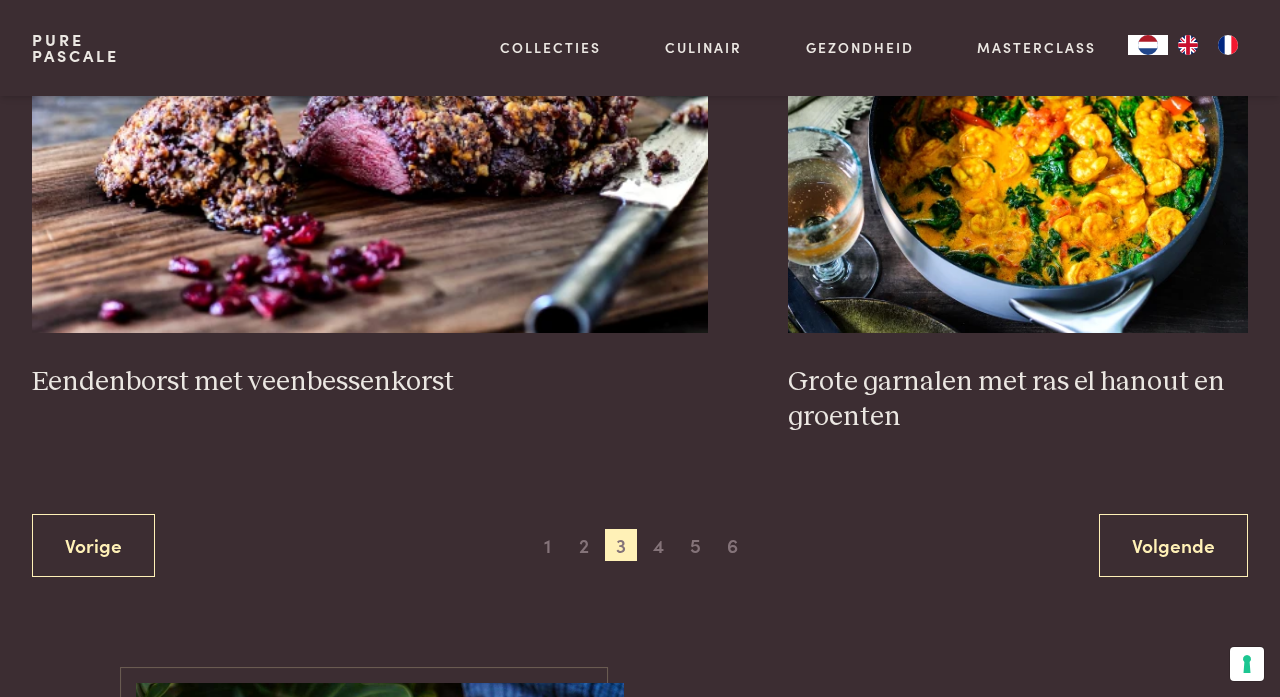 scroll, scrollTop: 3671, scrollLeft: 0, axis: vertical 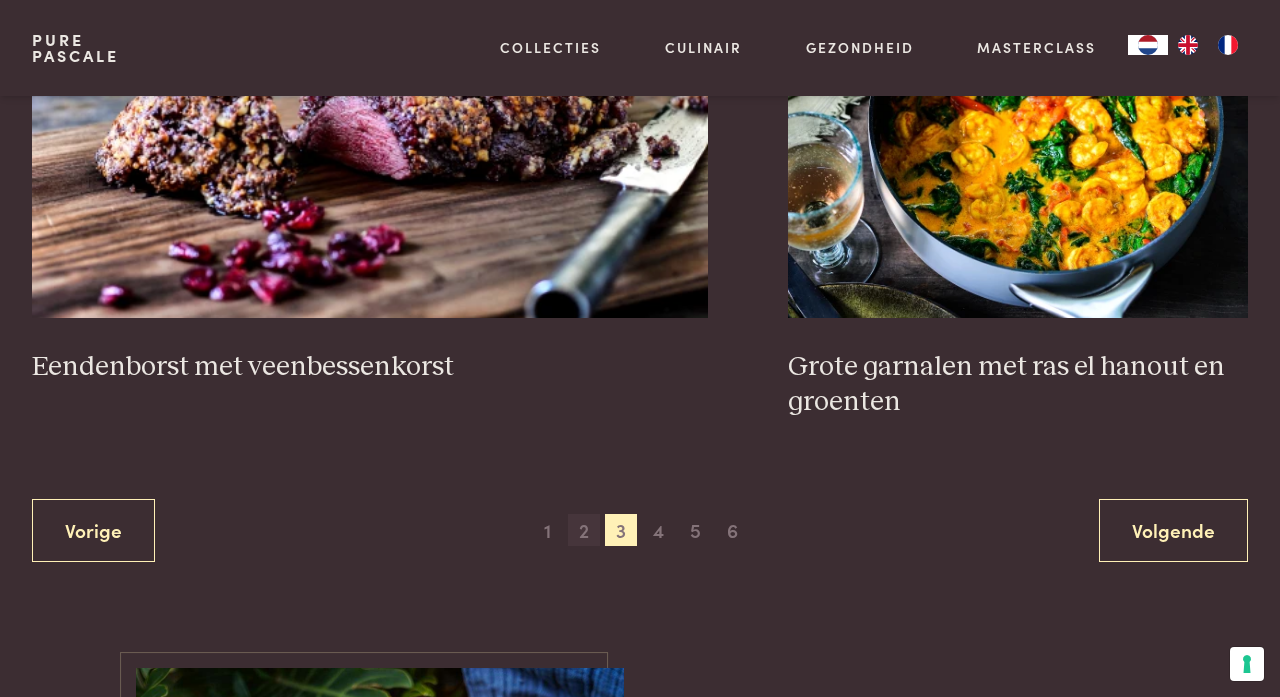 click on "2" at bounding box center (584, 530) 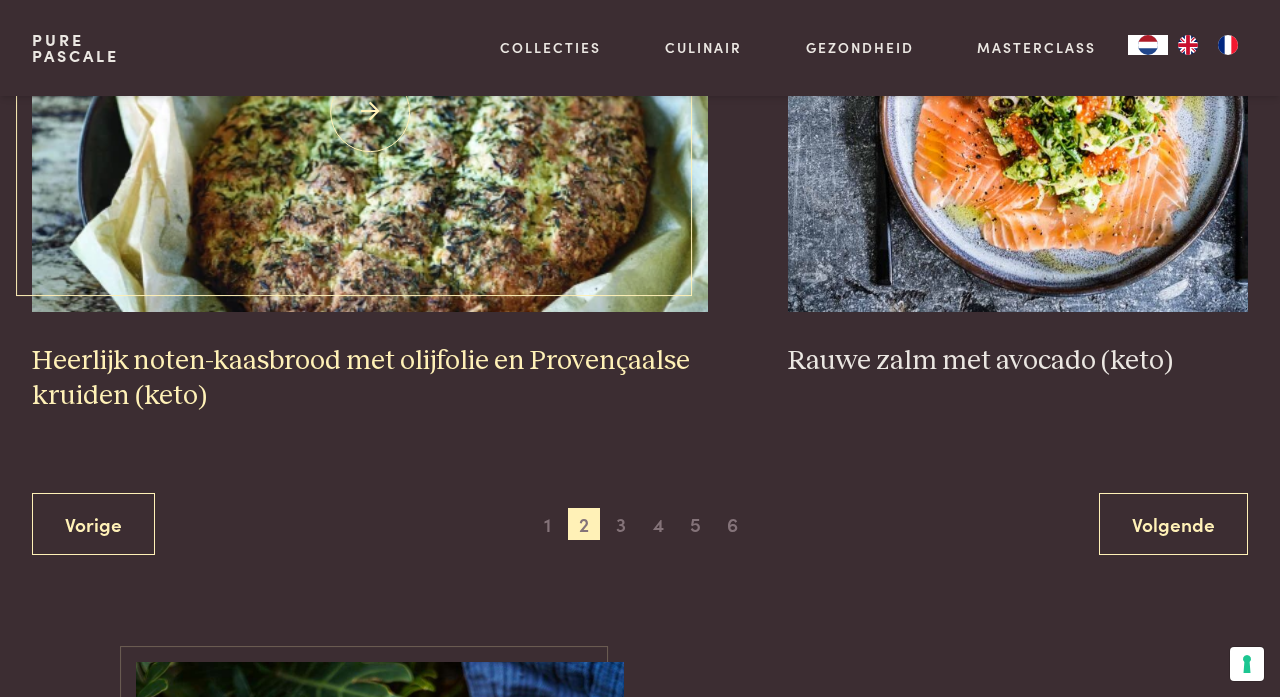 scroll, scrollTop: 3641, scrollLeft: 0, axis: vertical 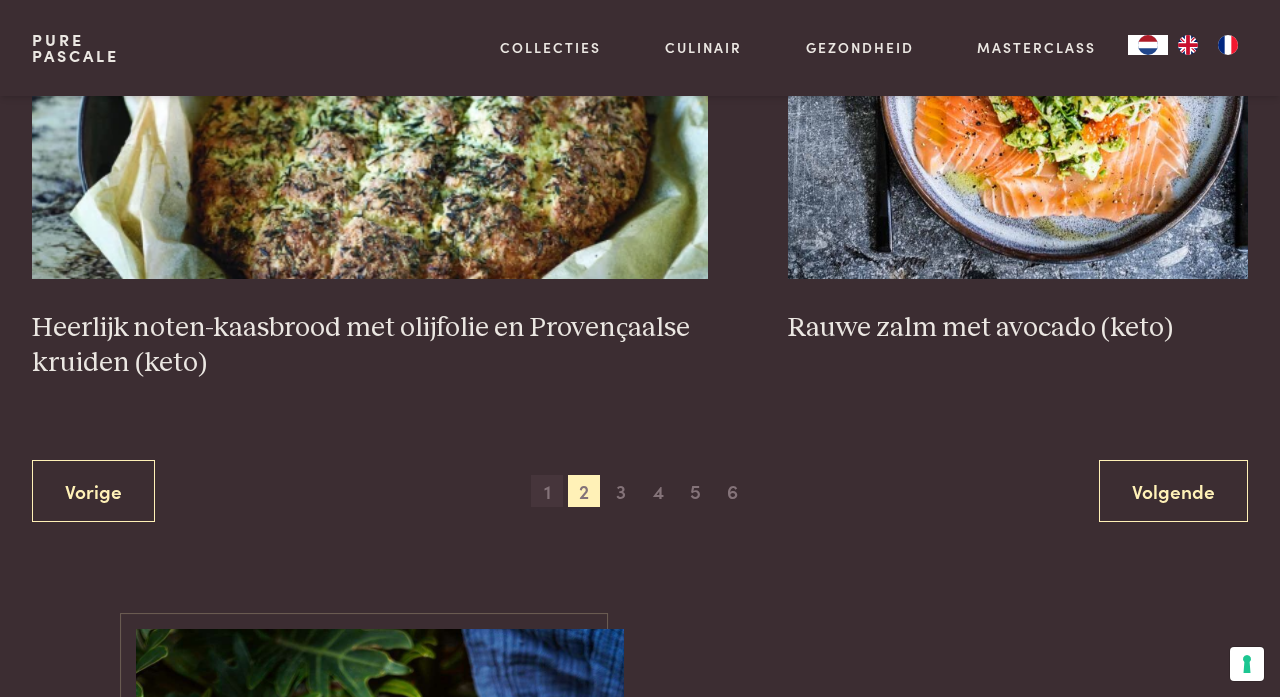 click on "1" at bounding box center [547, 491] 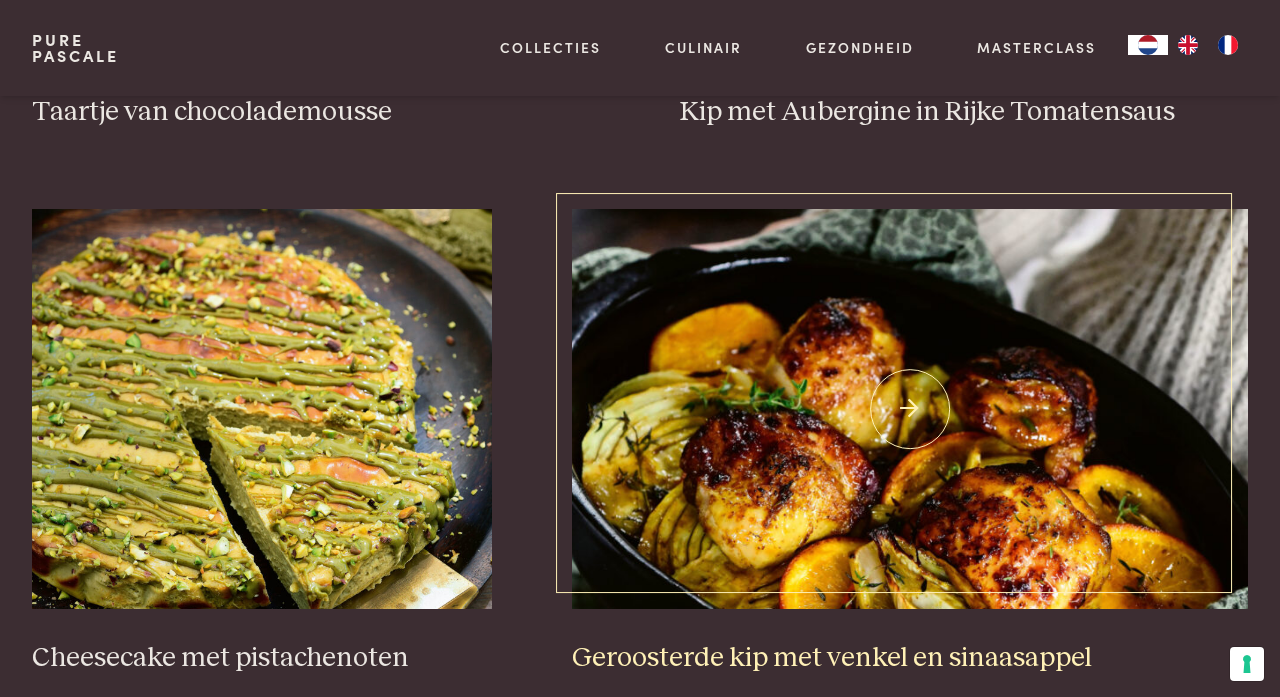 scroll, scrollTop: 1002, scrollLeft: 0, axis: vertical 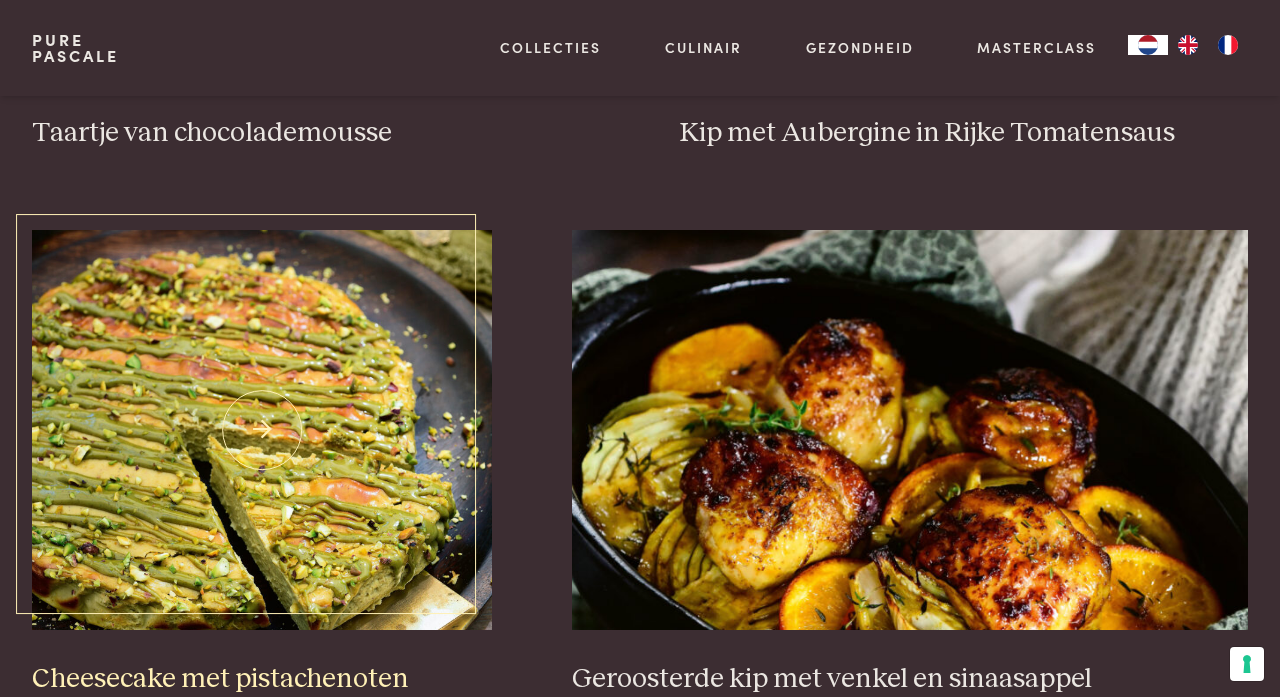 click at bounding box center (262, 430) 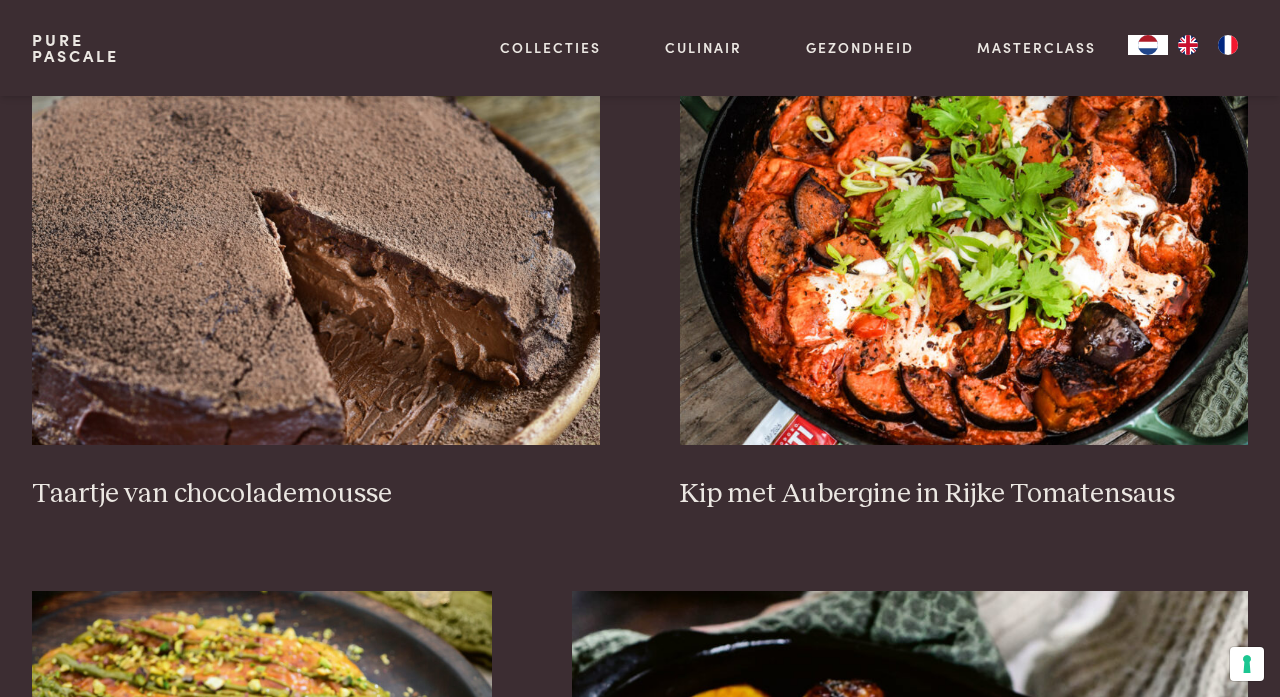 scroll, scrollTop: 629, scrollLeft: 0, axis: vertical 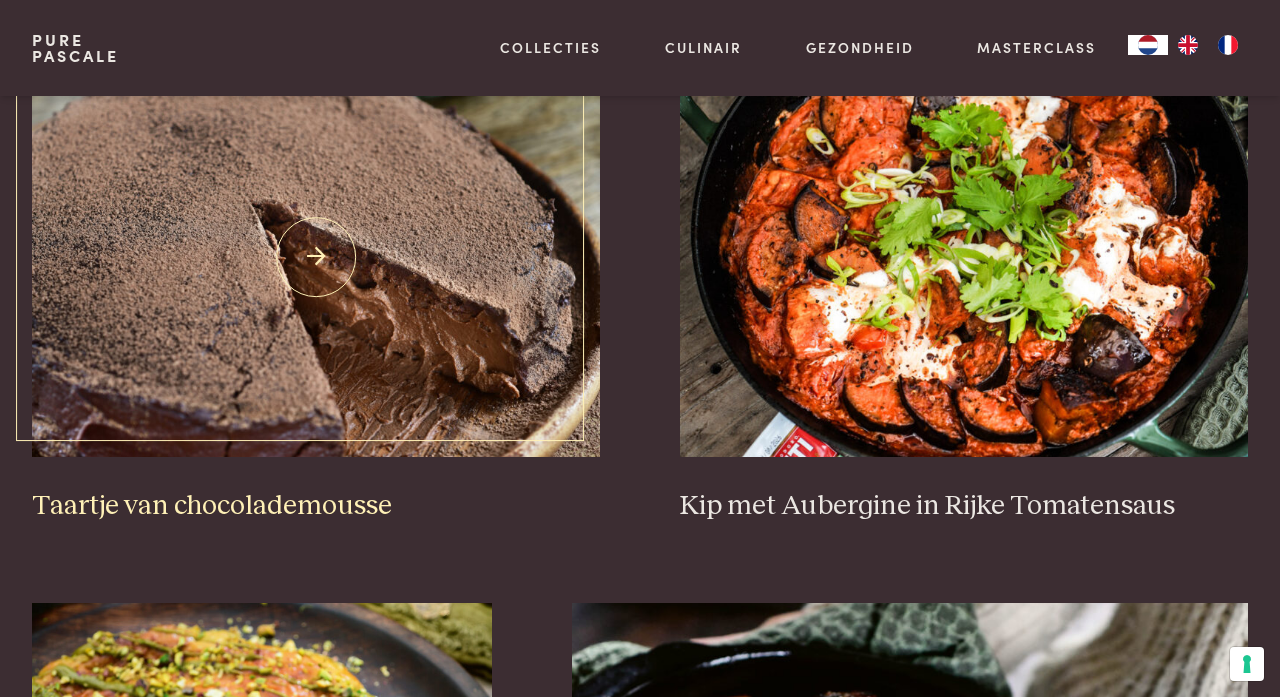 click at bounding box center (316, 257) 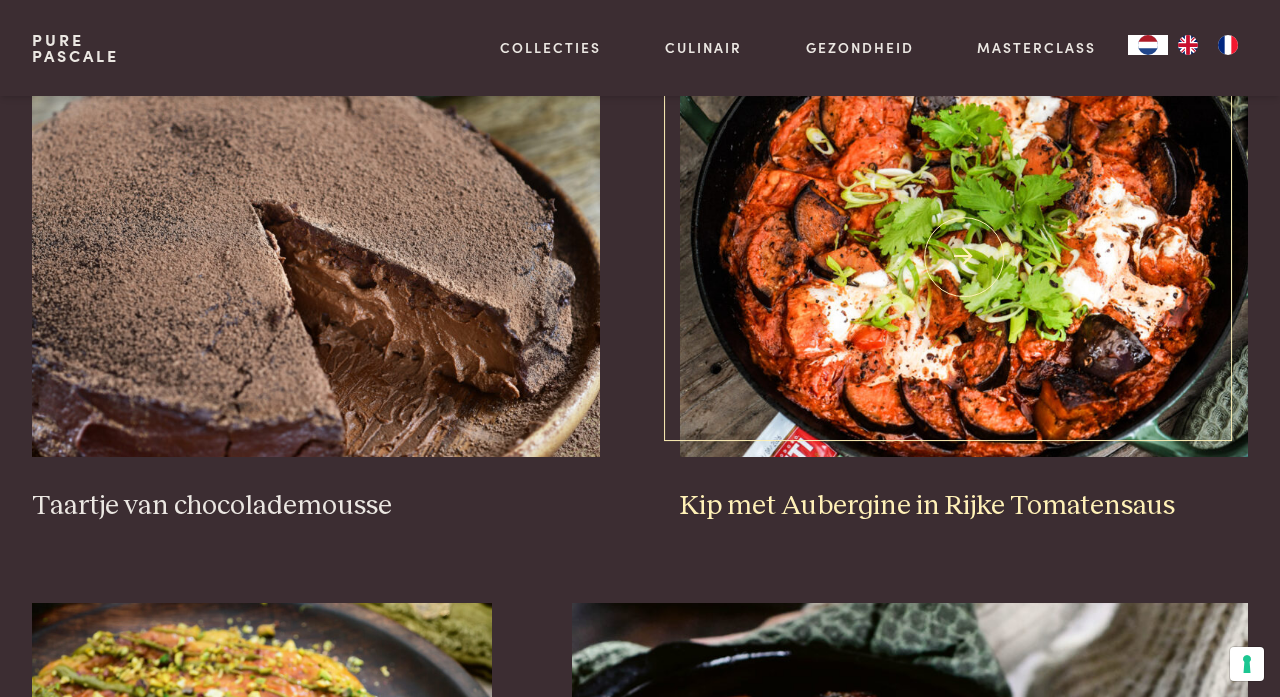 click at bounding box center [964, 257] 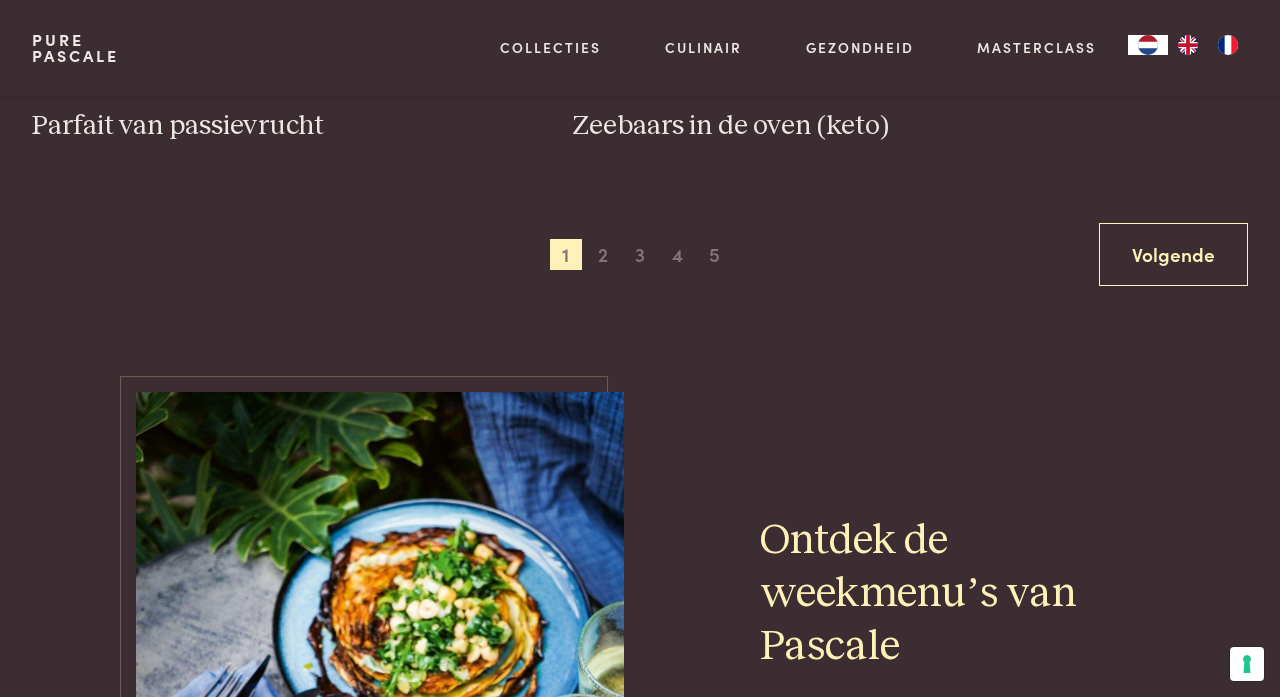scroll, scrollTop: 3076, scrollLeft: 0, axis: vertical 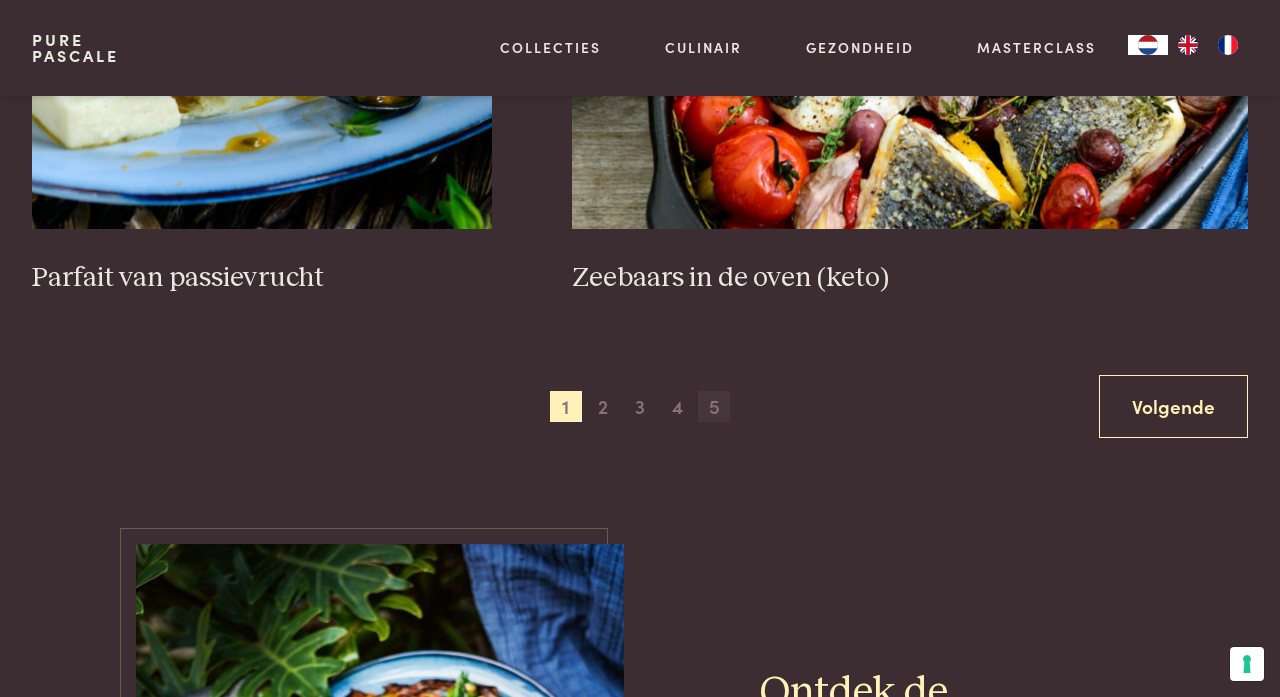 click on "5" at bounding box center [714, 407] 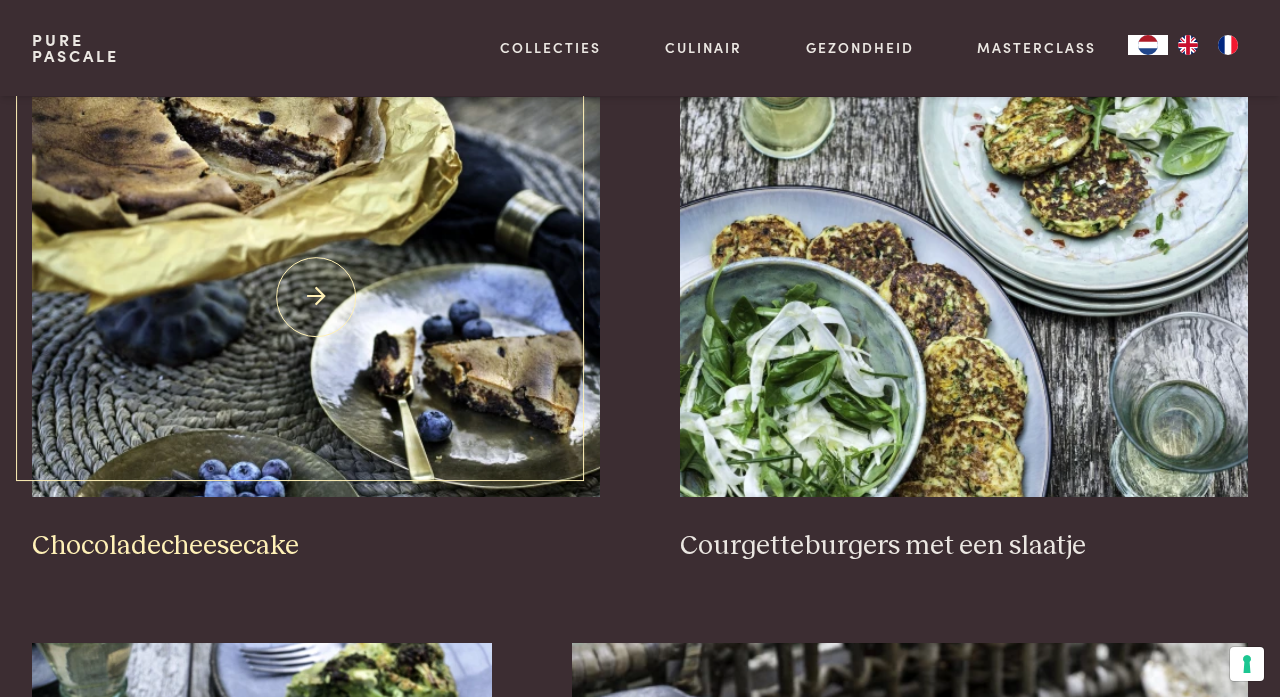 scroll, scrollTop: 612, scrollLeft: 0, axis: vertical 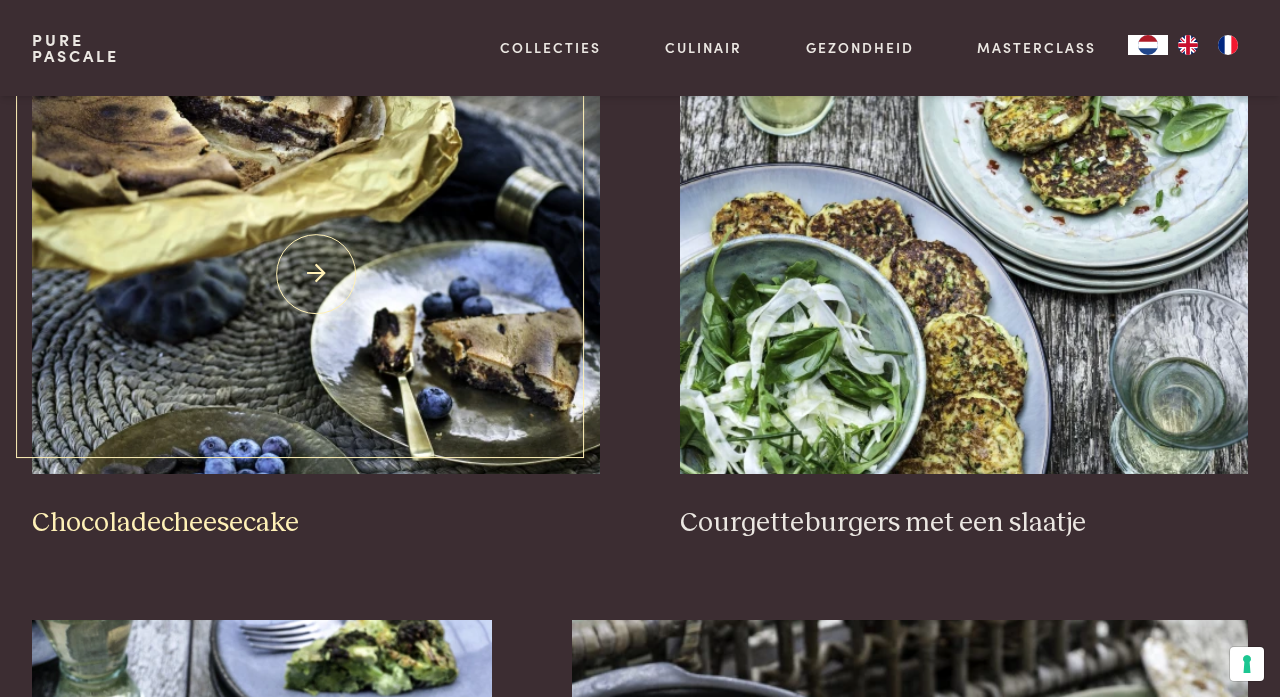 click at bounding box center [316, 274] 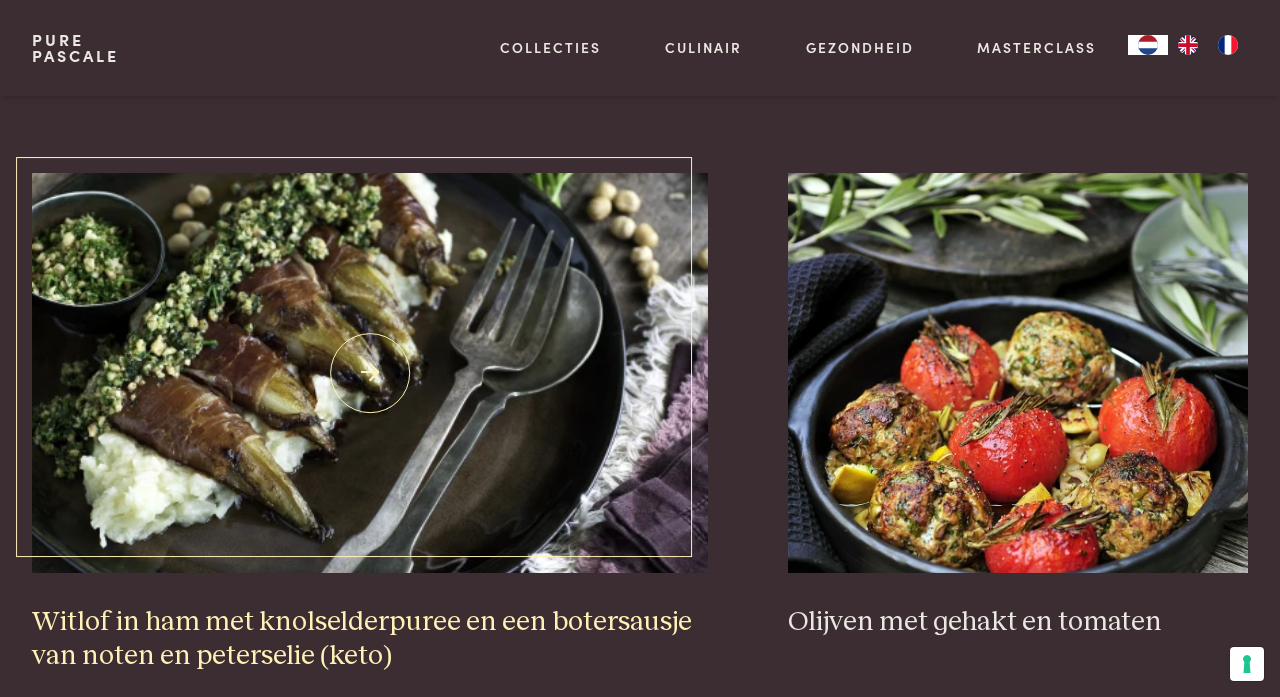 scroll, scrollTop: 1645, scrollLeft: 0, axis: vertical 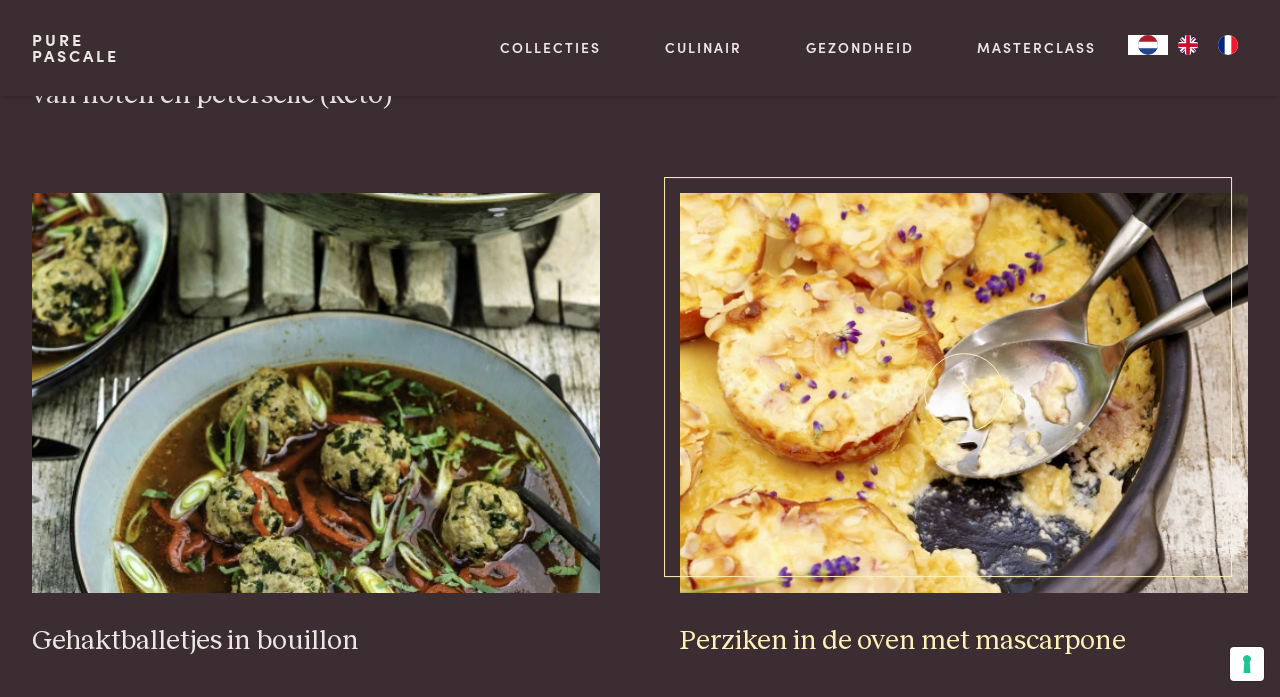 click at bounding box center [964, 393] 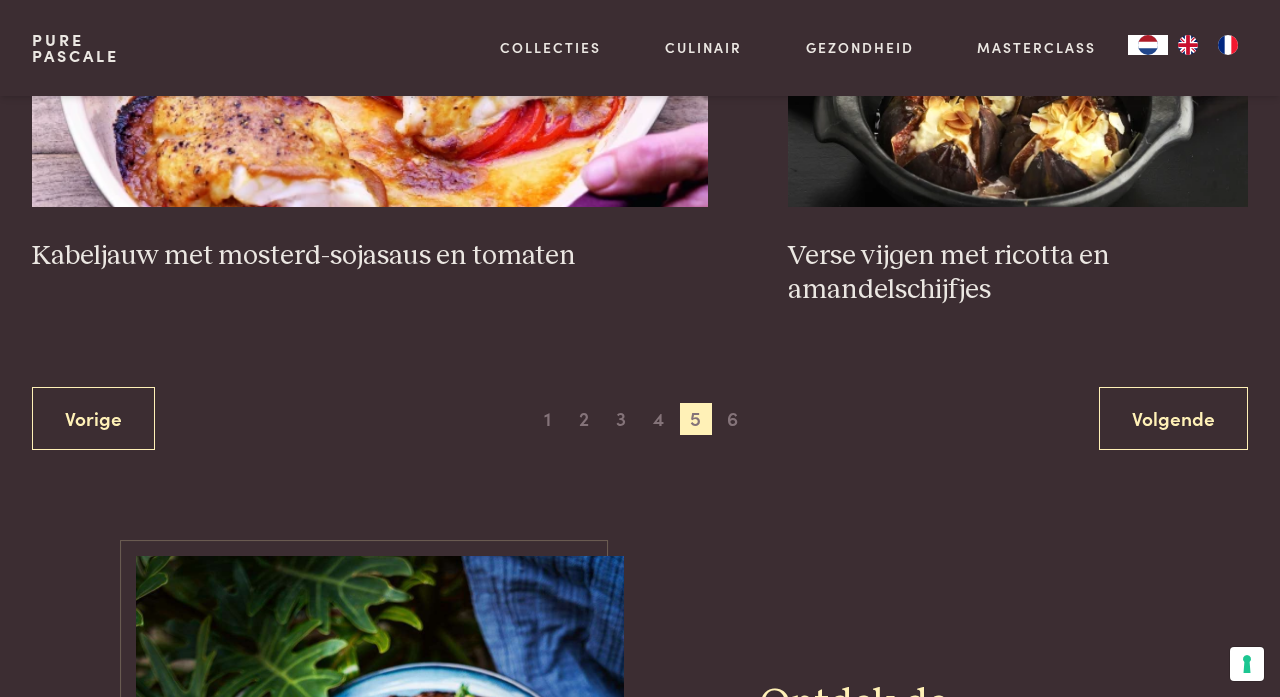scroll, scrollTop: 3707, scrollLeft: 0, axis: vertical 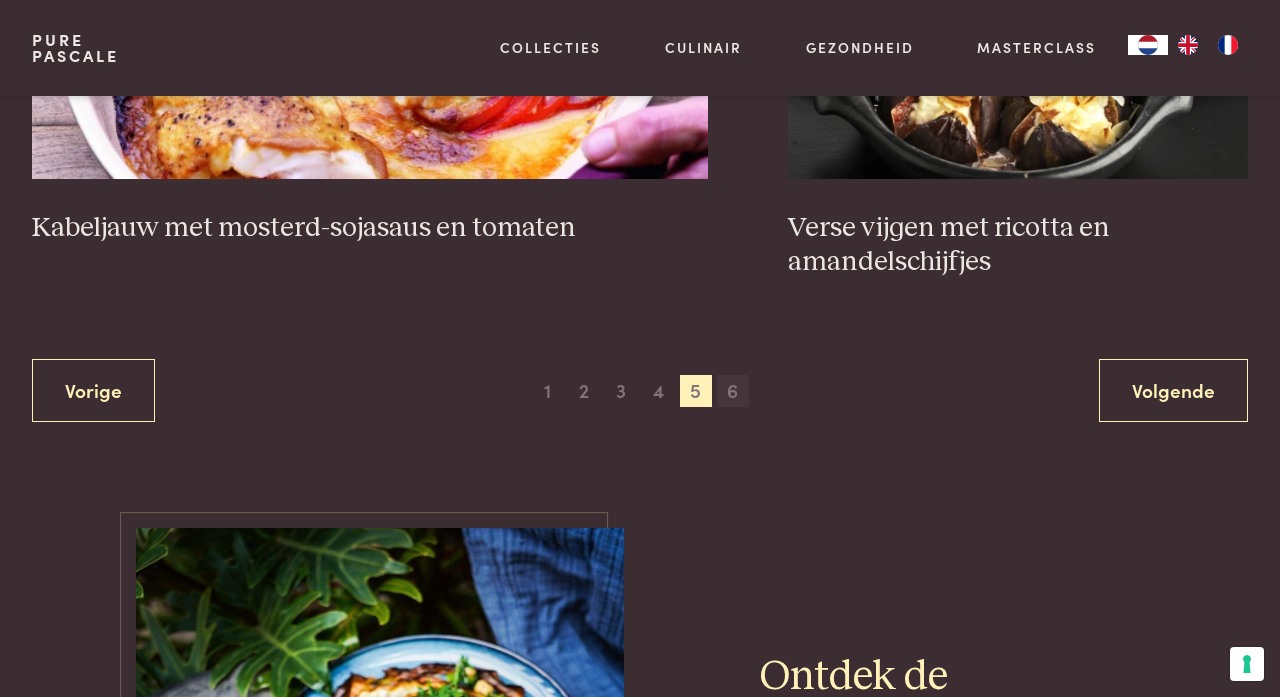 click on "6" at bounding box center (733, 391) 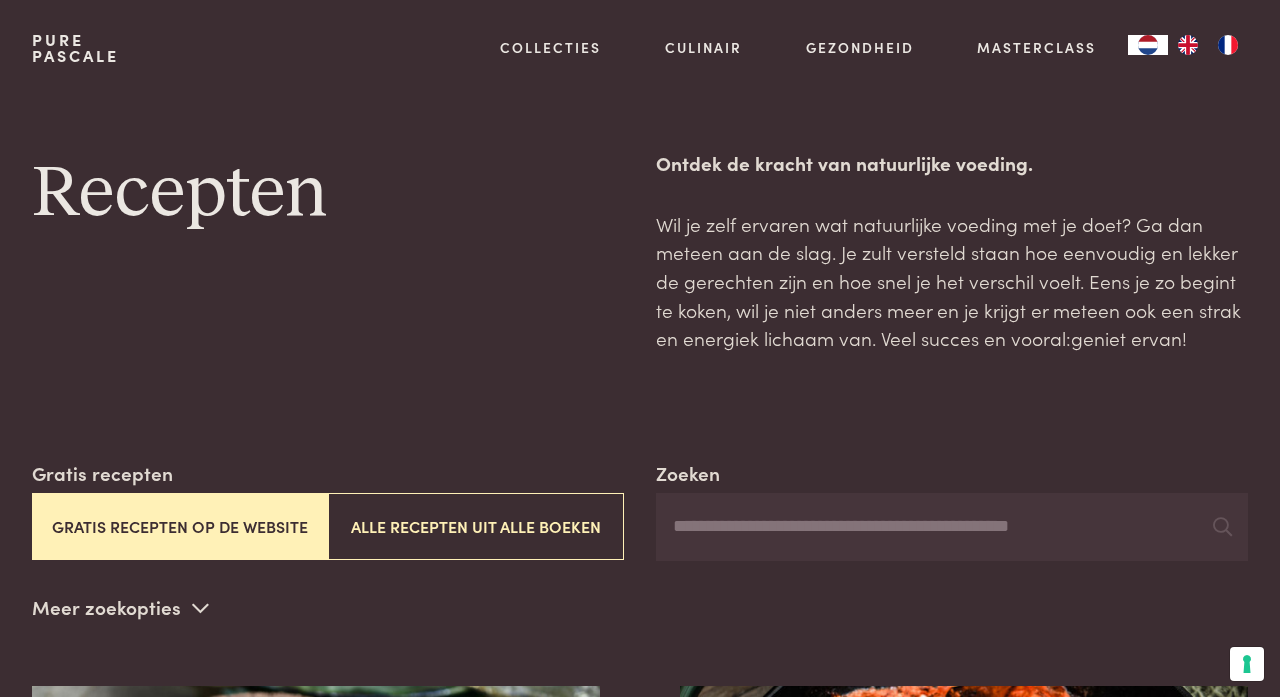 scroll, scrollTop: 0, scrollLeft: 0, axis: both 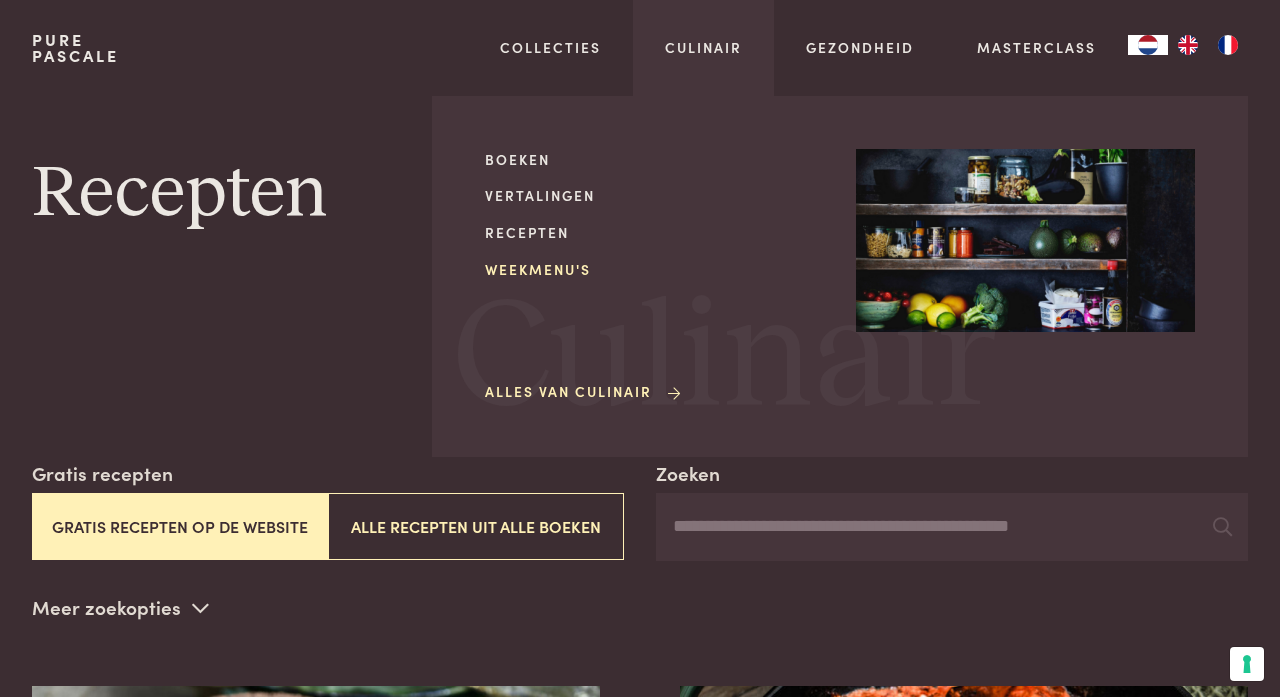 click on "Weekmenu's" at bounding box center [654, 269] 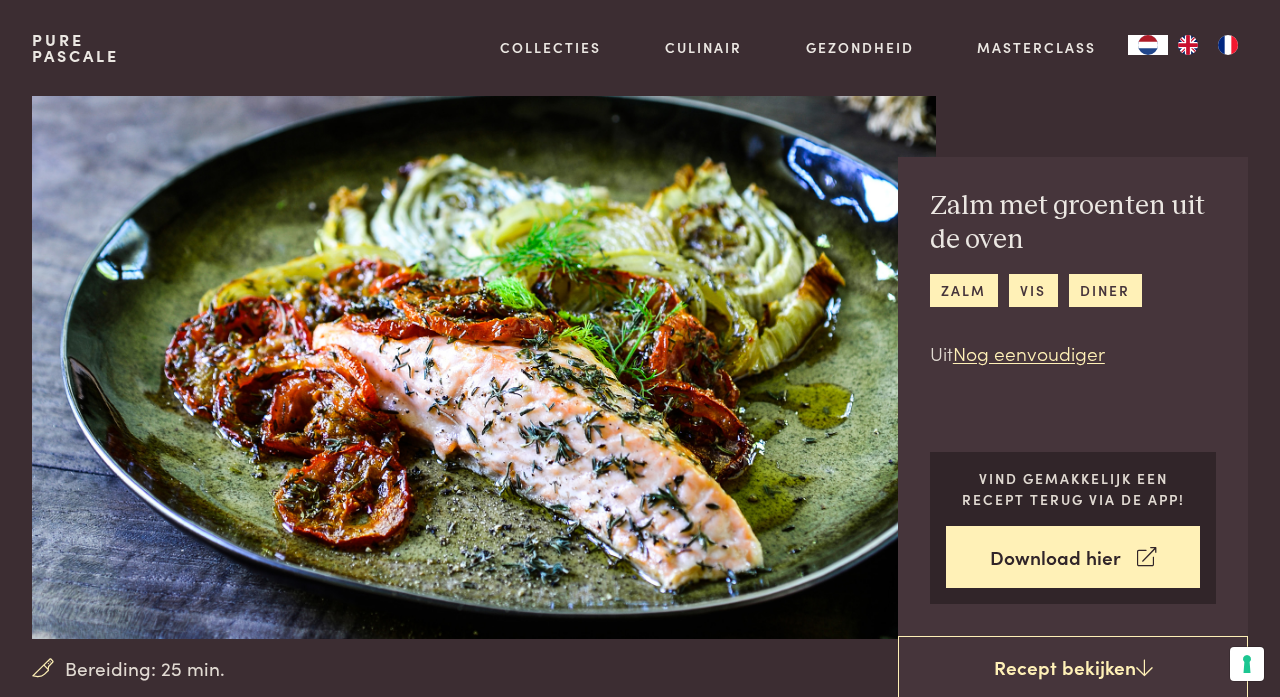 scroll, scrollTop: 0, scrollLeft: 0, axis: both 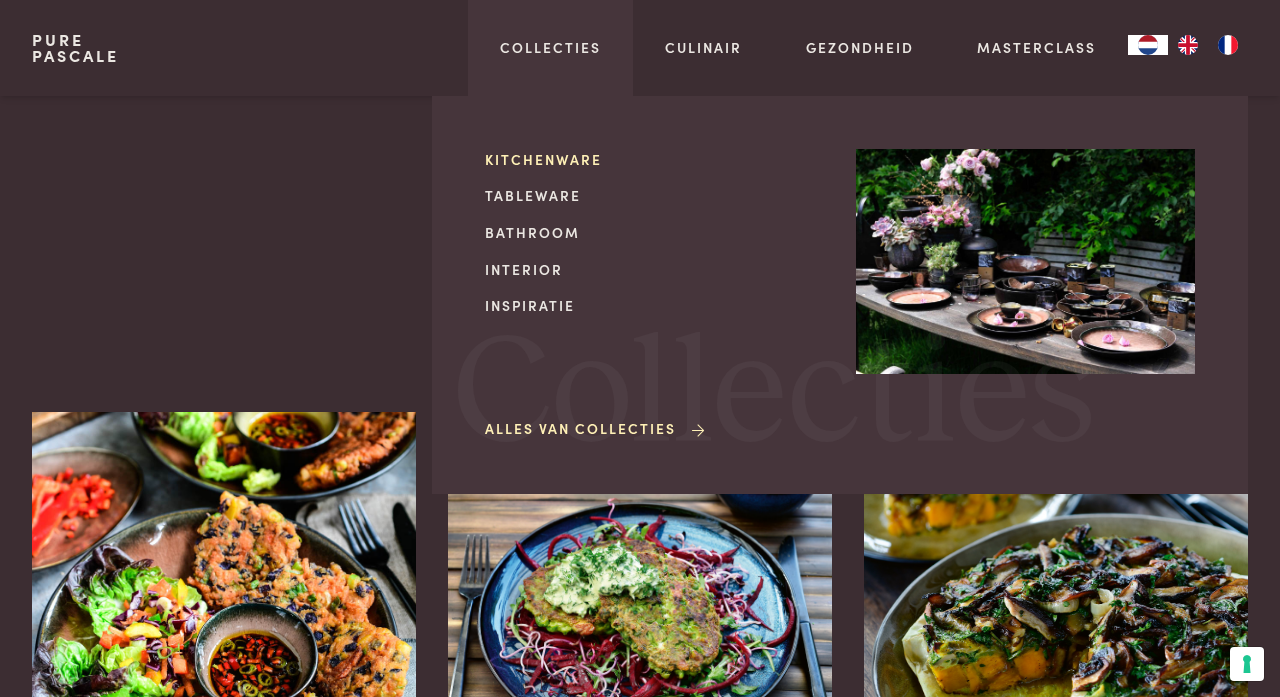 click on "Kitchenware" at bounding box center (654, 159) 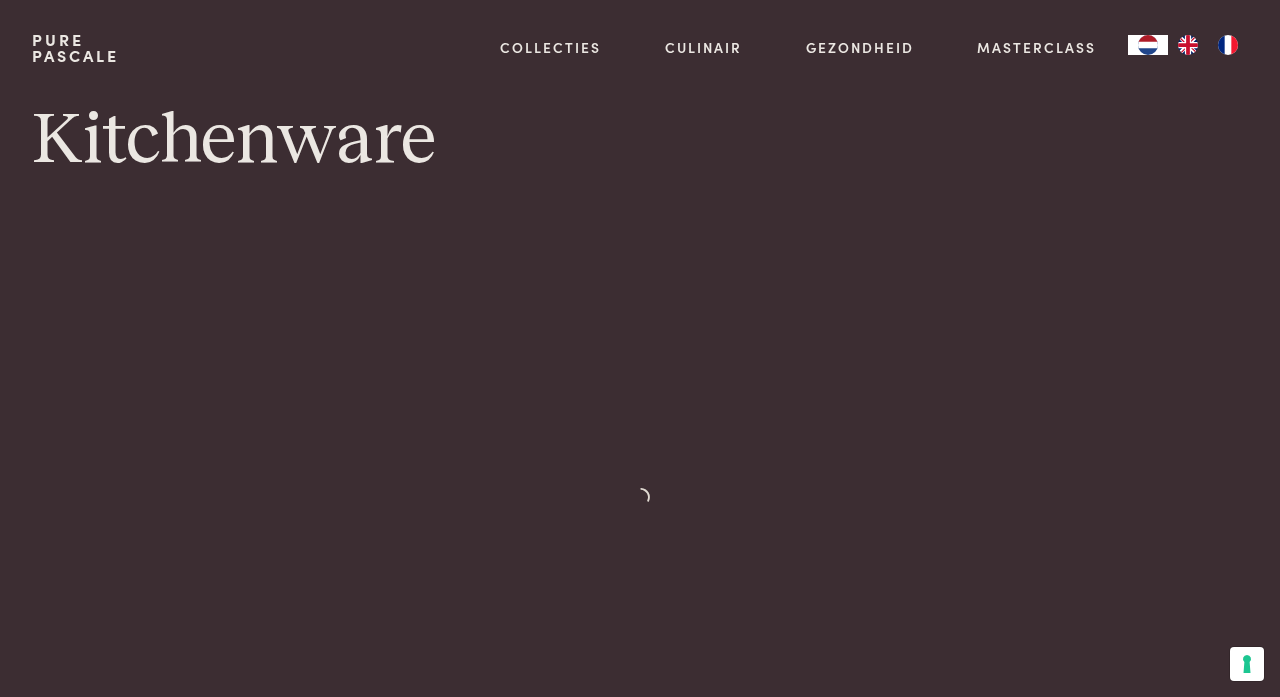 scroll, scrollTop: 0, scrollLeft: 0, axis: both 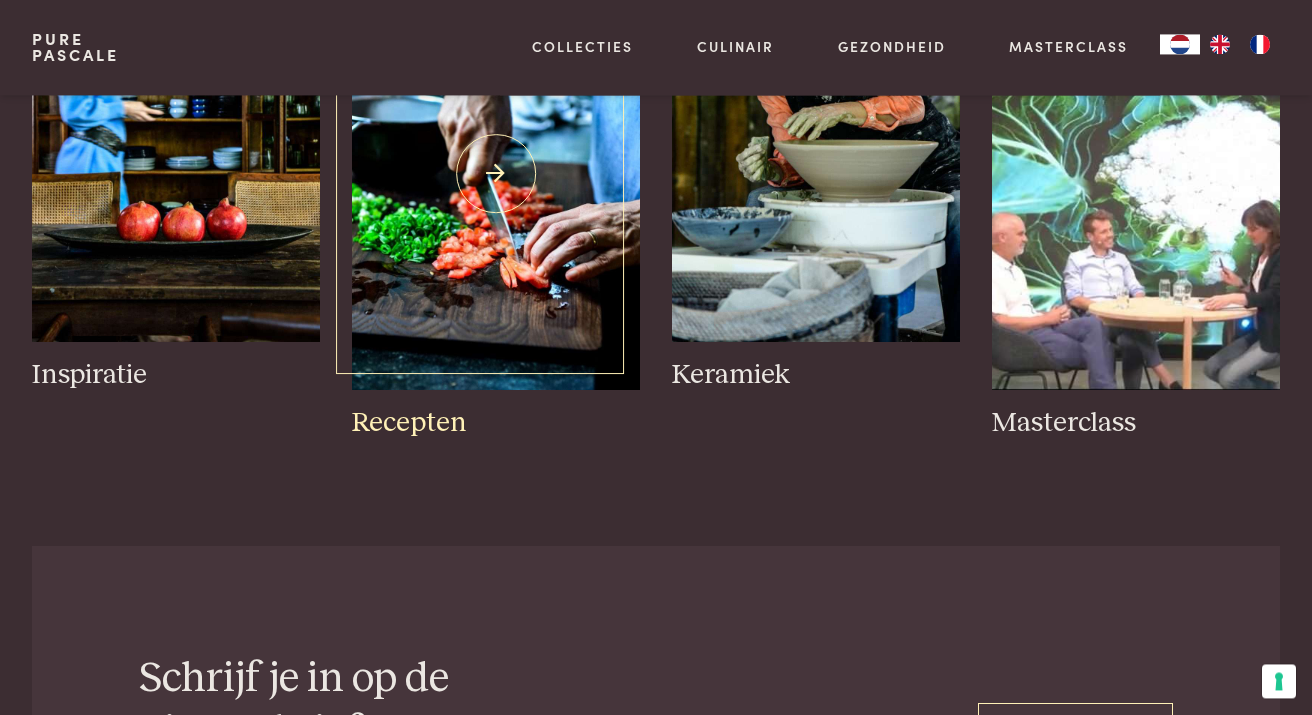 click at bounding box center (496, 174) 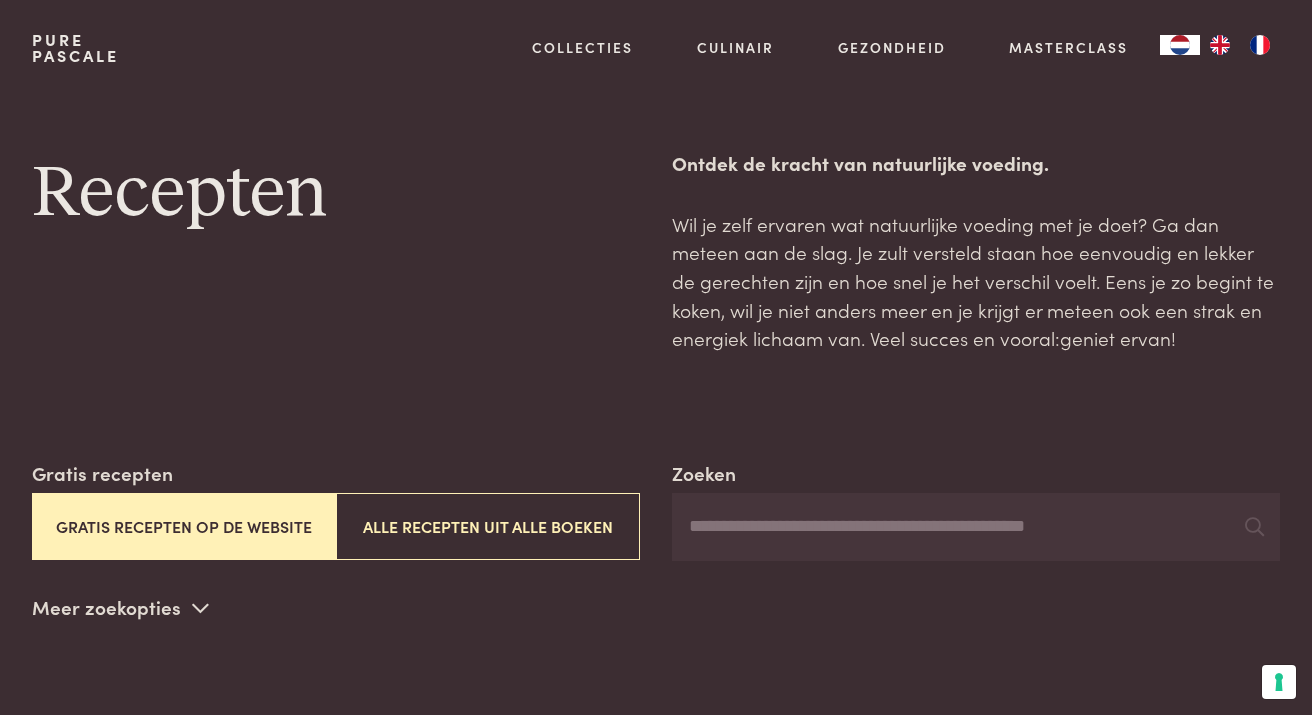 scroll, scrollTop: 0, scrollLeft: 0, axis: both 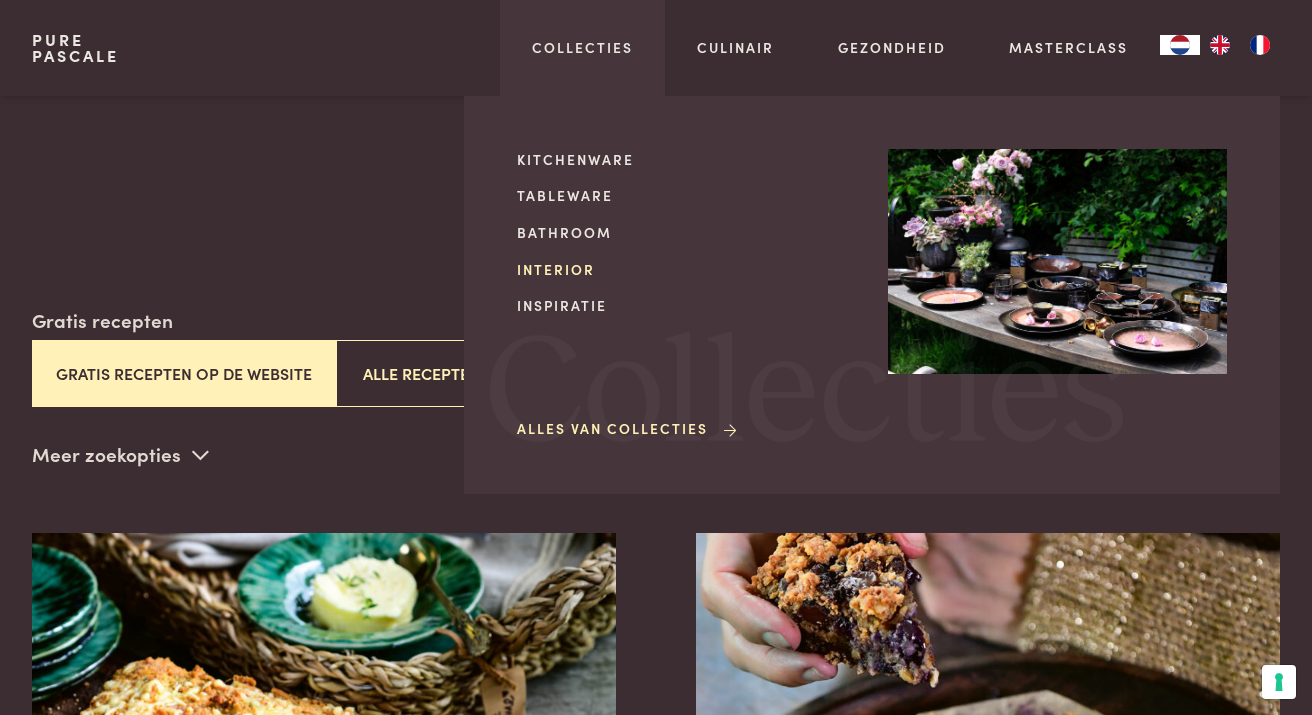 click on "Interior" at bounding box center (686, 269) 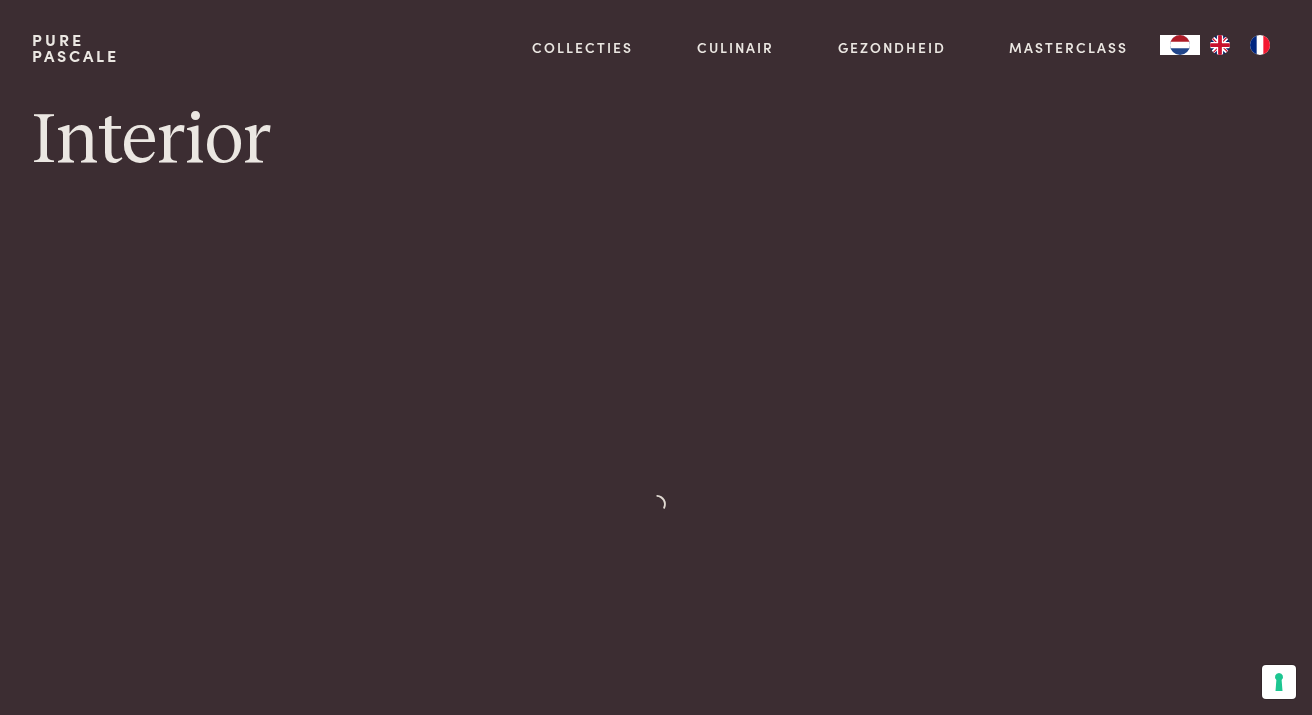 scroll, scrollTop: 0, scrollLeft: 0, axis: both 